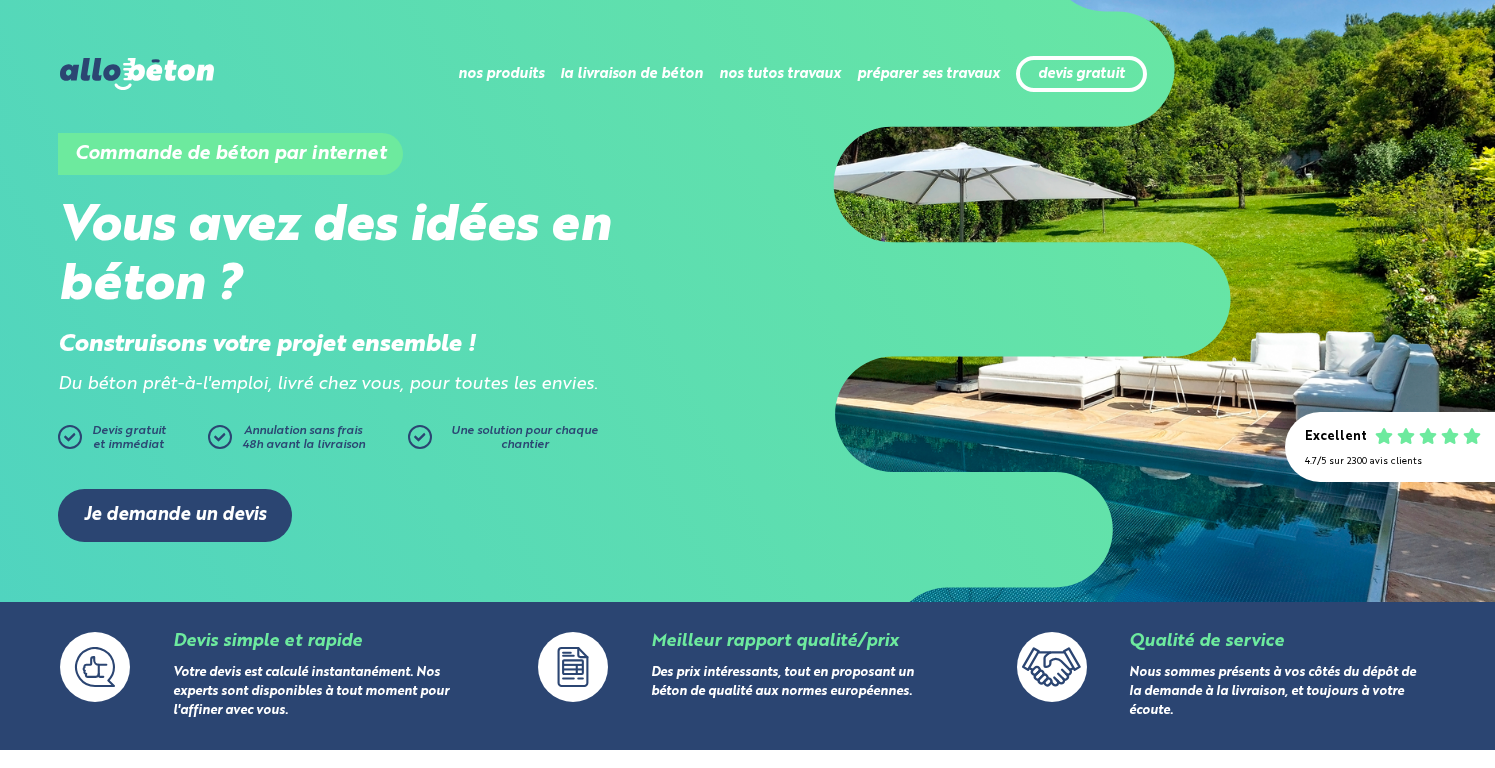 scroll, scrollTop: 0, scrollLeft: 0, axis: both 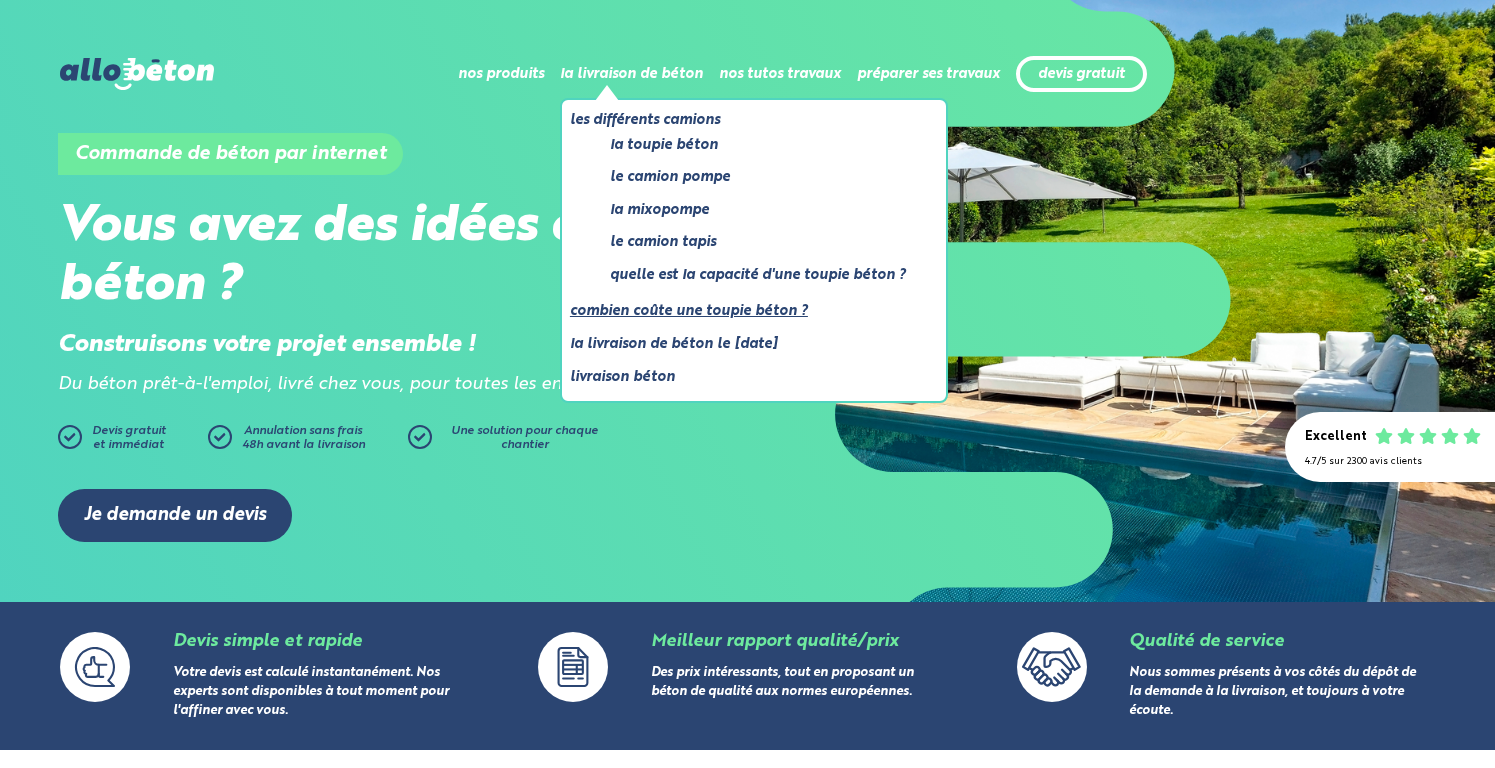 click on "Combien coûte une toupie béton ?" at bounding box center [746, 311] 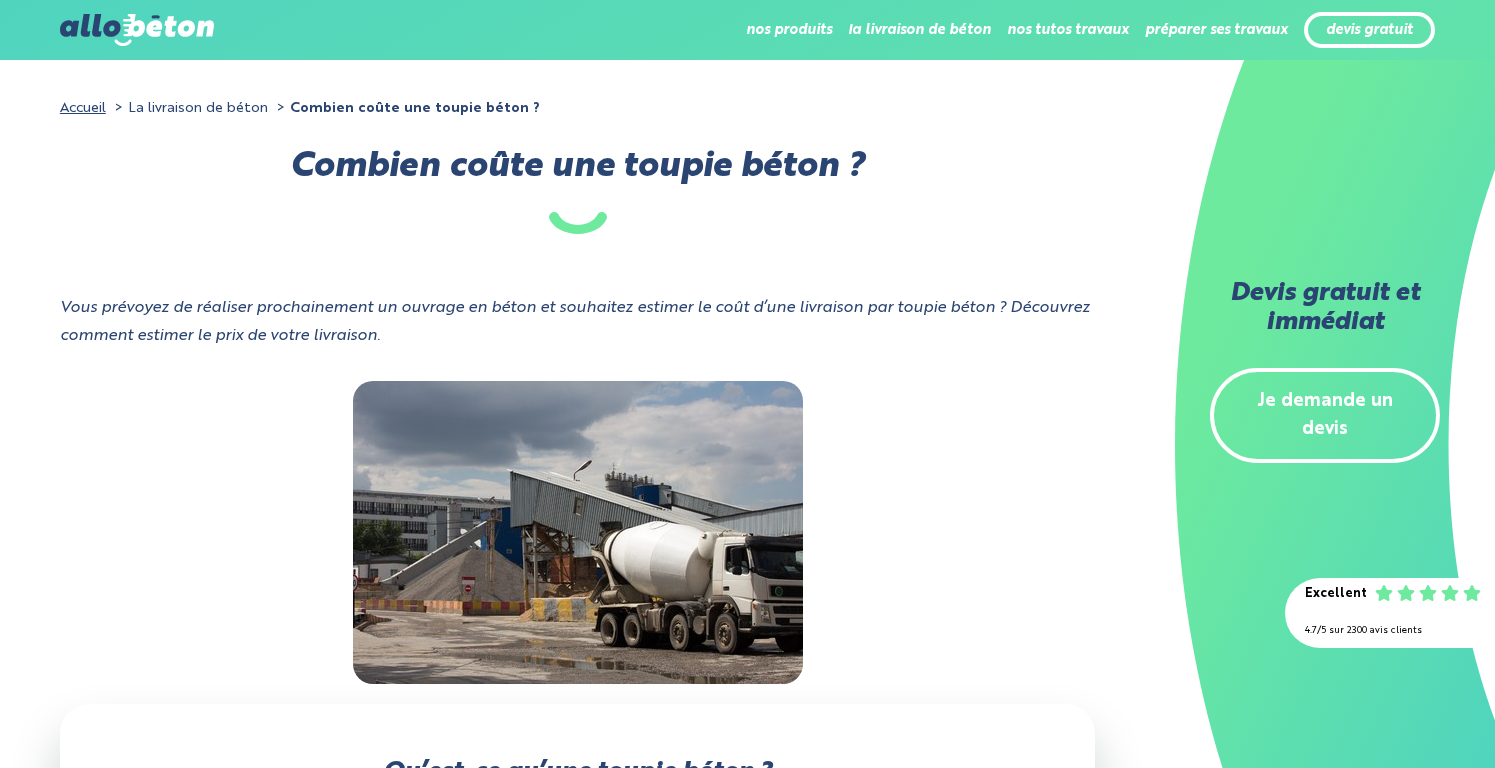 scroll, scrollTop: 0, scrollLeft: 0, axis: both 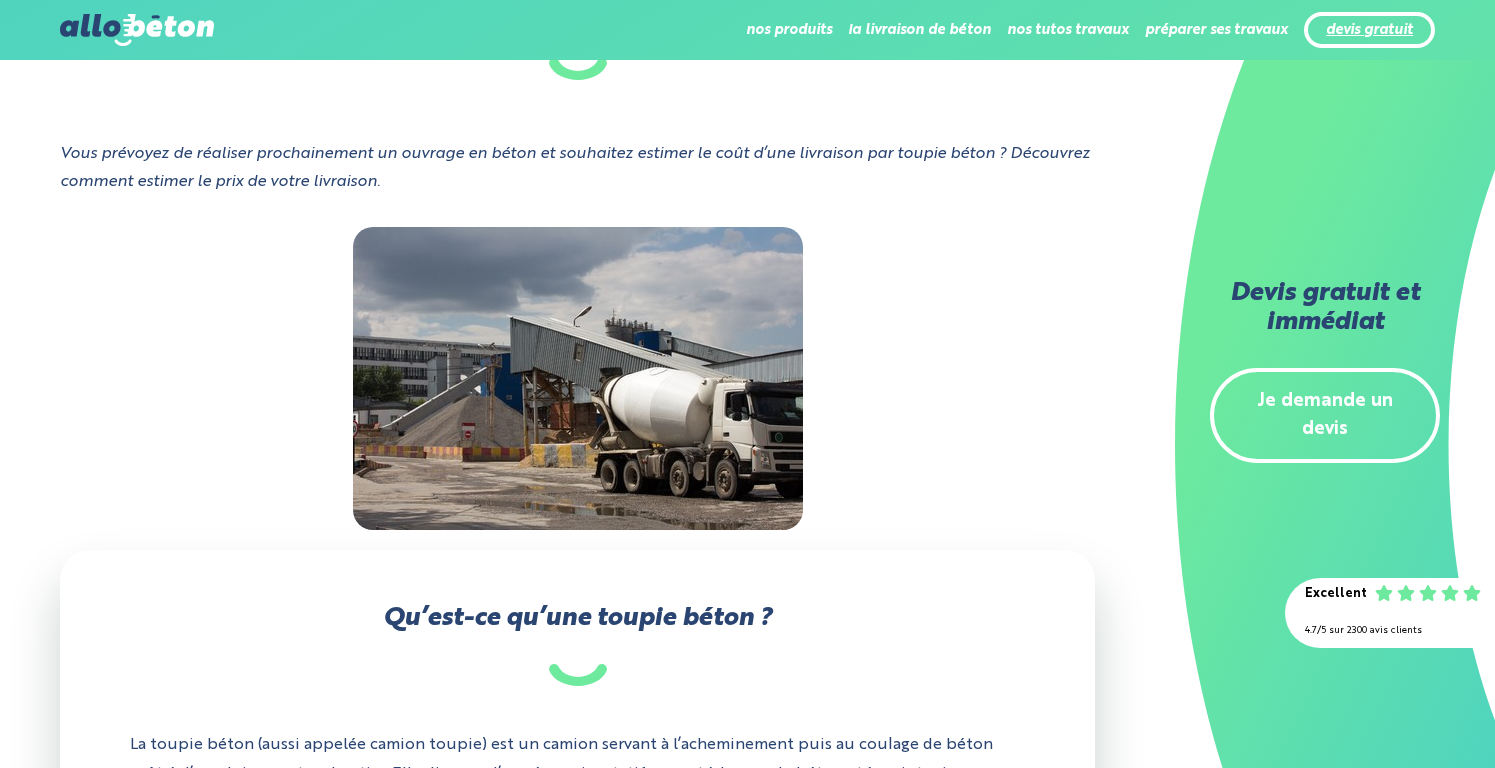 click on "devis gratuit" at bounding box center [1369, 30] 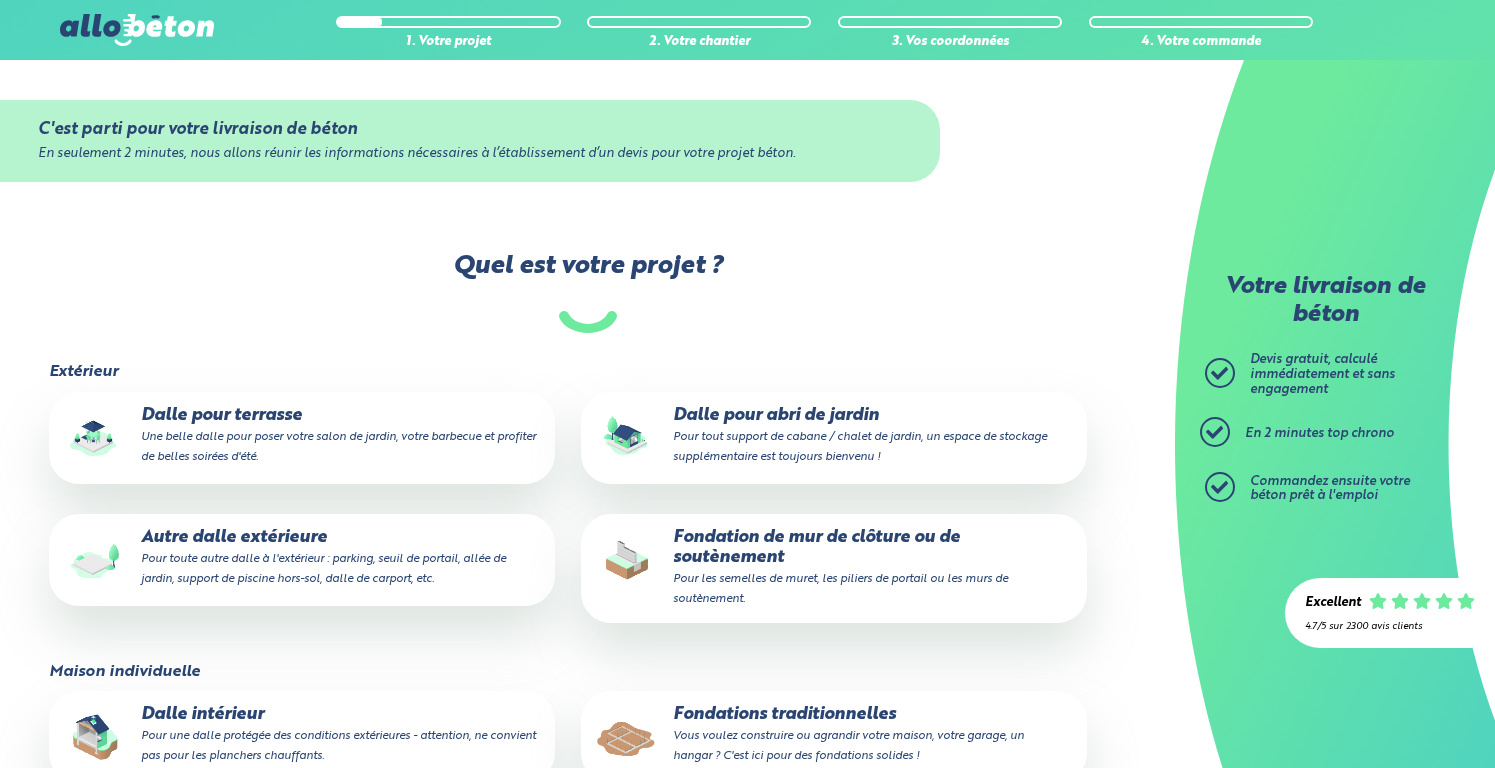 scroll, scrollTop: 0, scrollLeft: 0, axis: both 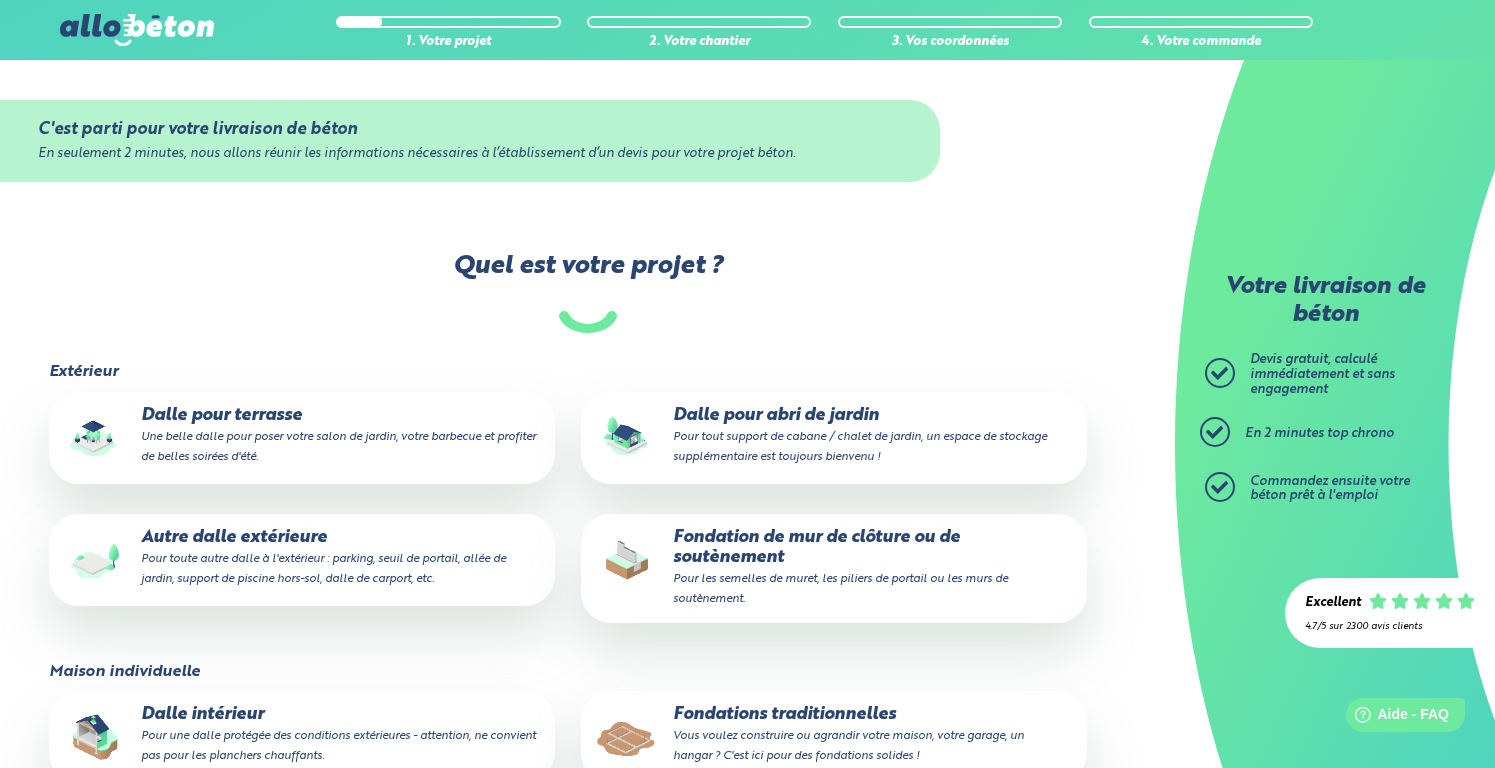 click on "Pour tout support de cabane / chalet de jardin, un espace de stockage supplémentaire est toujours bienvenu !" at bounding box center (860, 447) 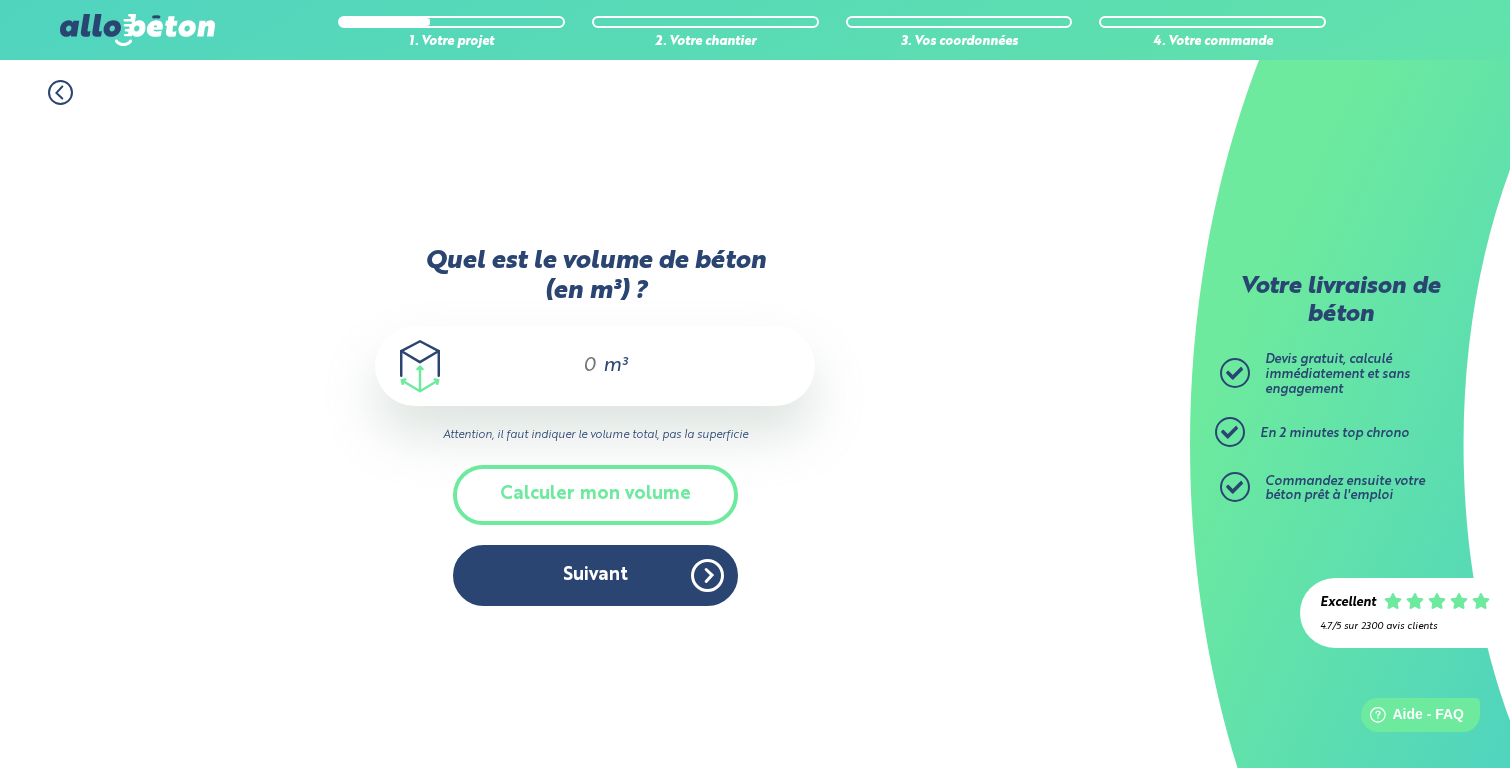 click on "m³" at bounding box center (615, 366) 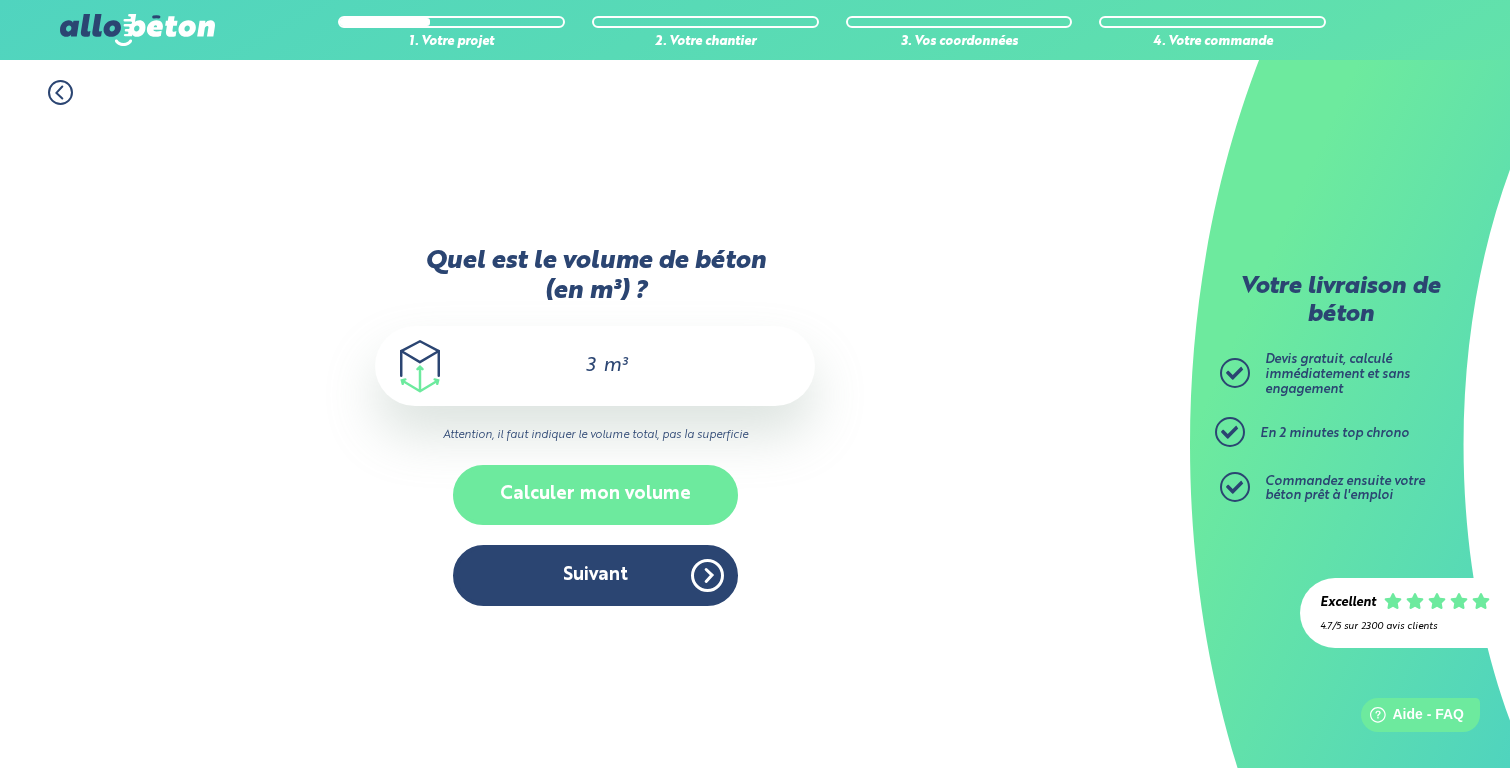 click on "Calculer mon volume" at bounding box center [595, 494] 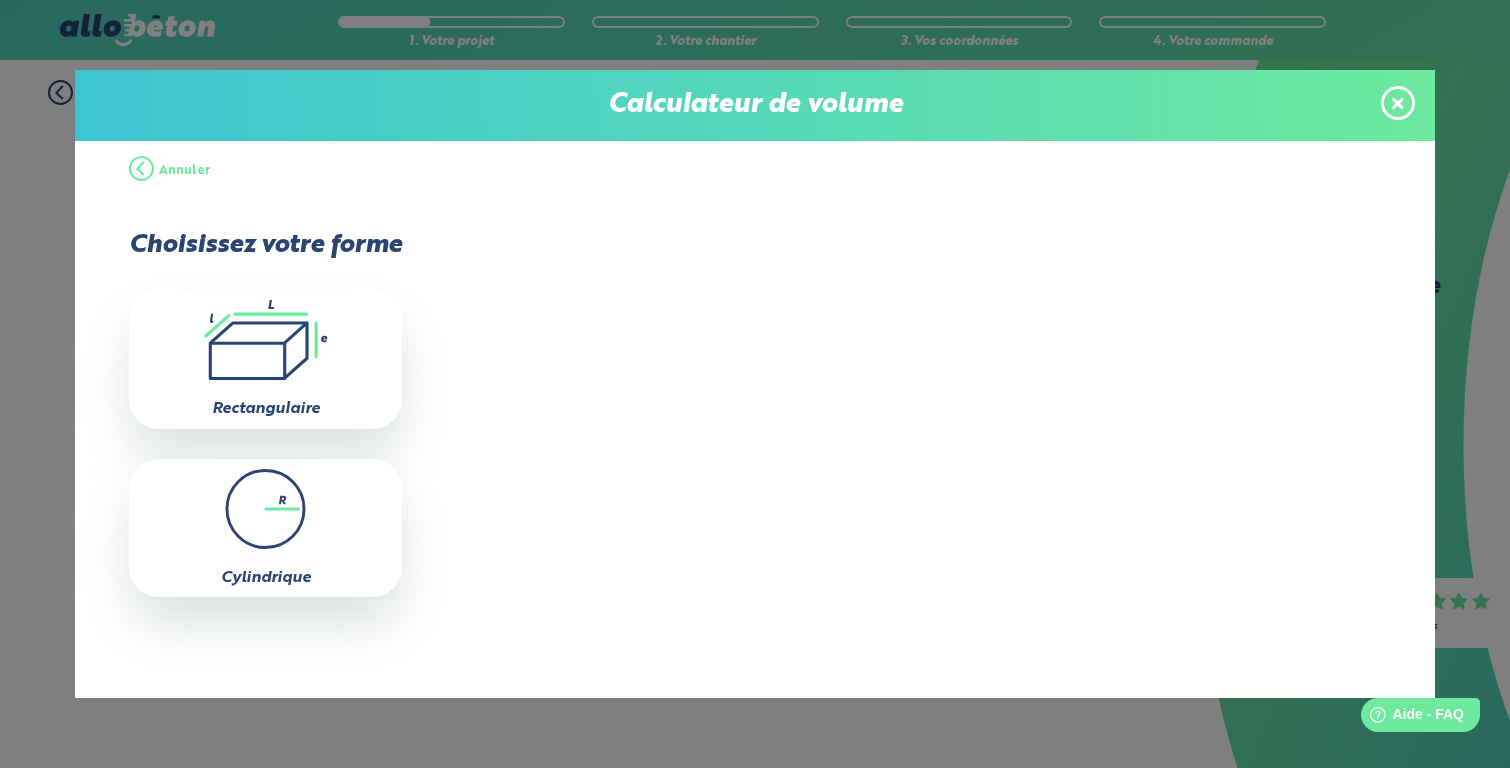click 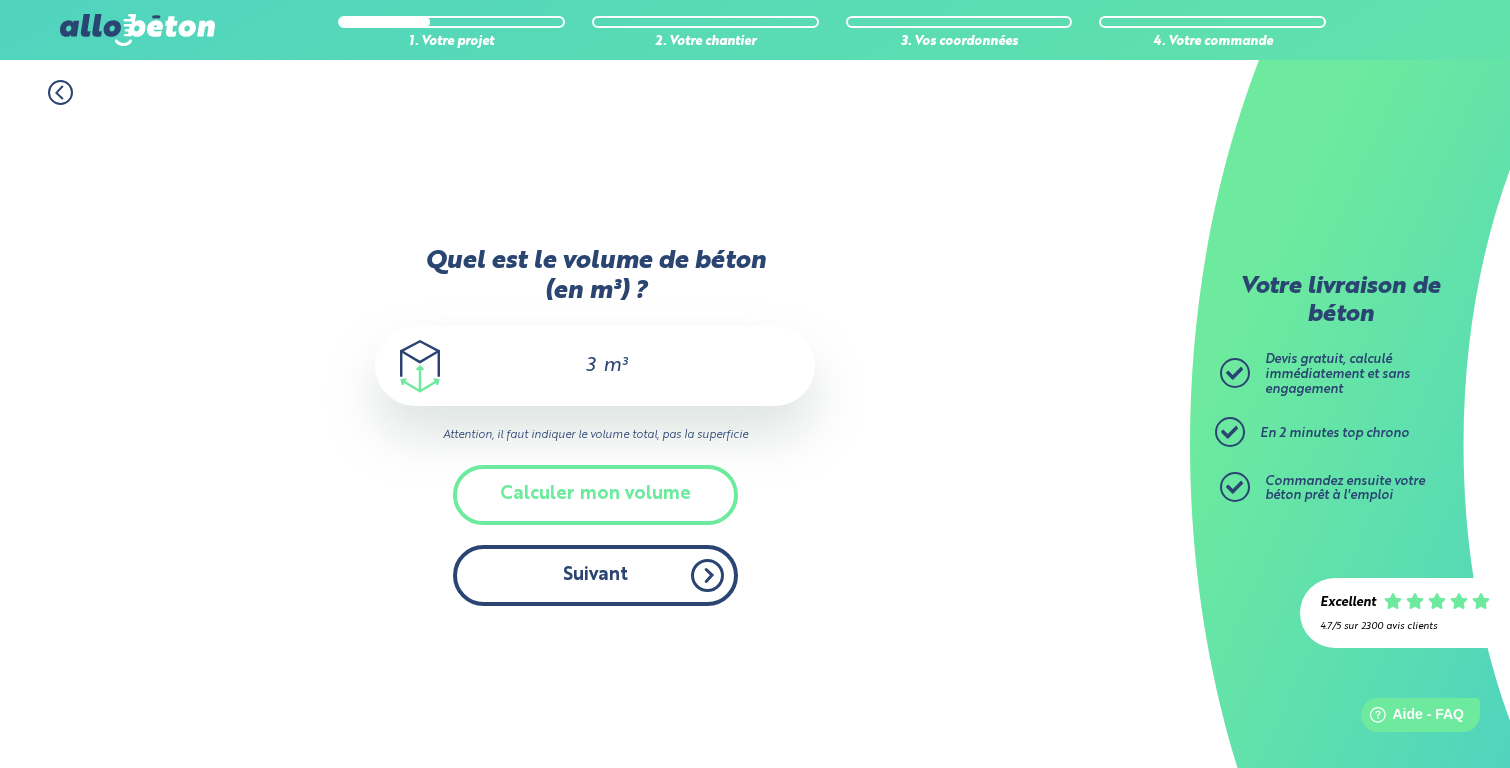 click on "Suivant" at bounding box center [595, 575] 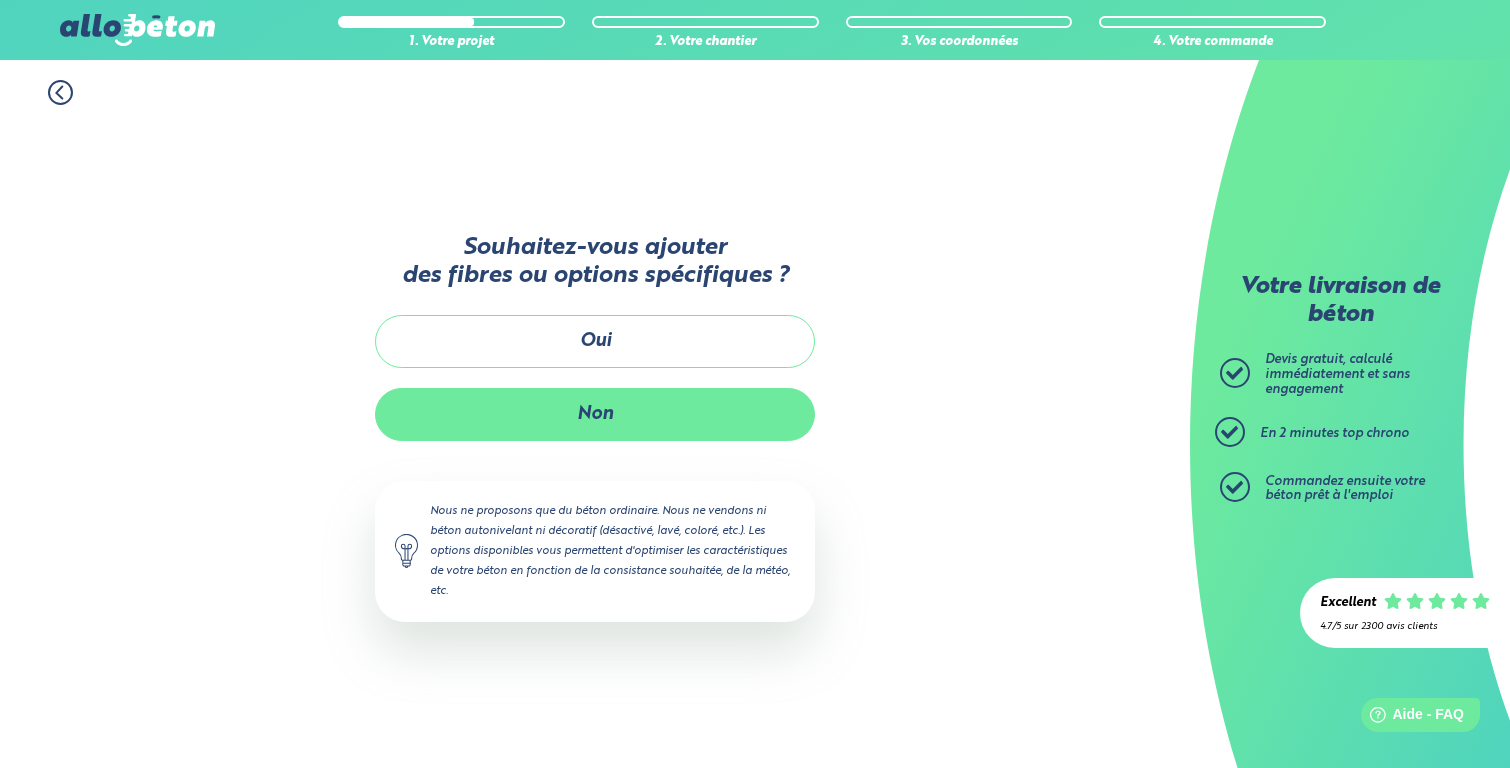 click on "Non" at bounding box center [595, 414] 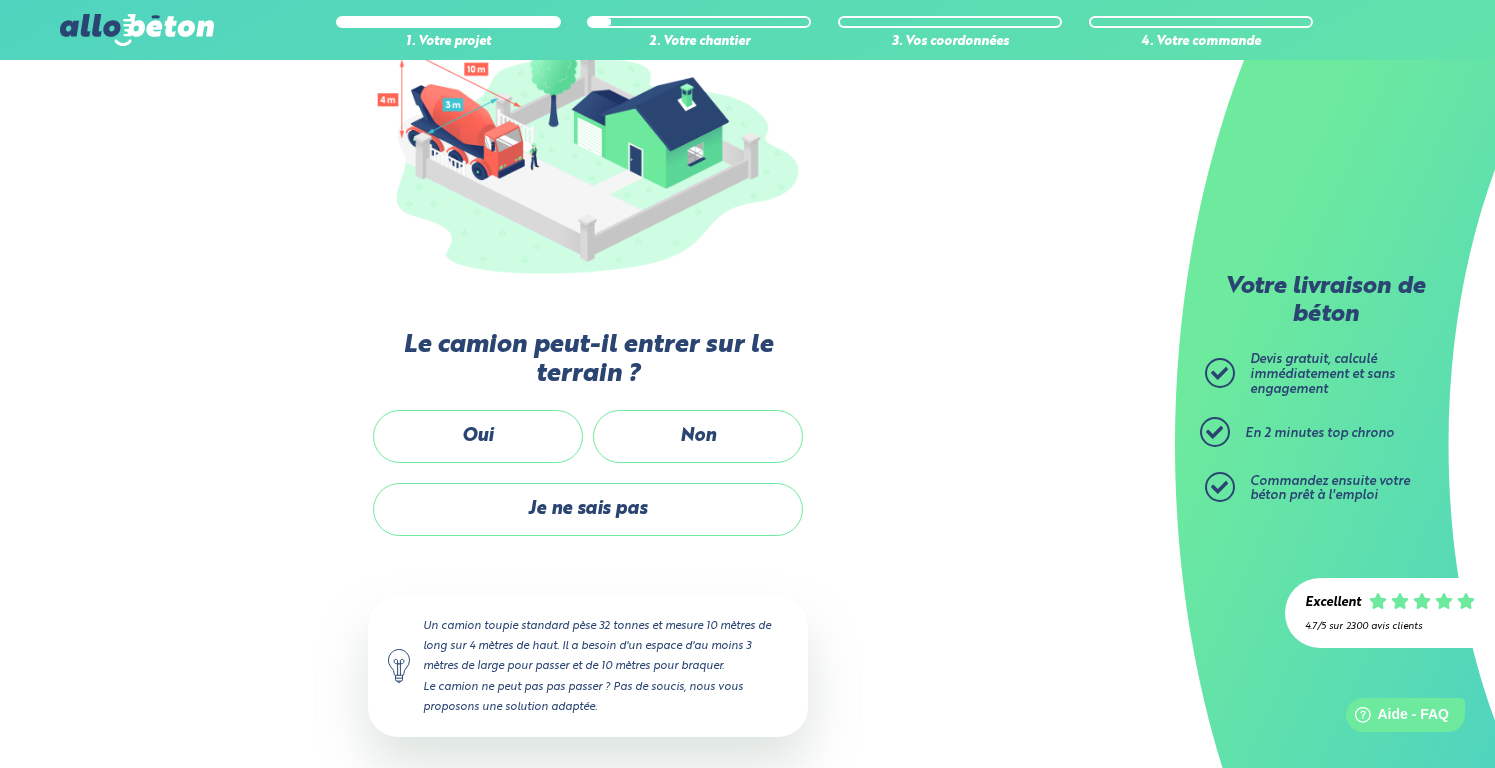 scroll, scrollTop: 291, scrollLeft: 0, axis: vertical 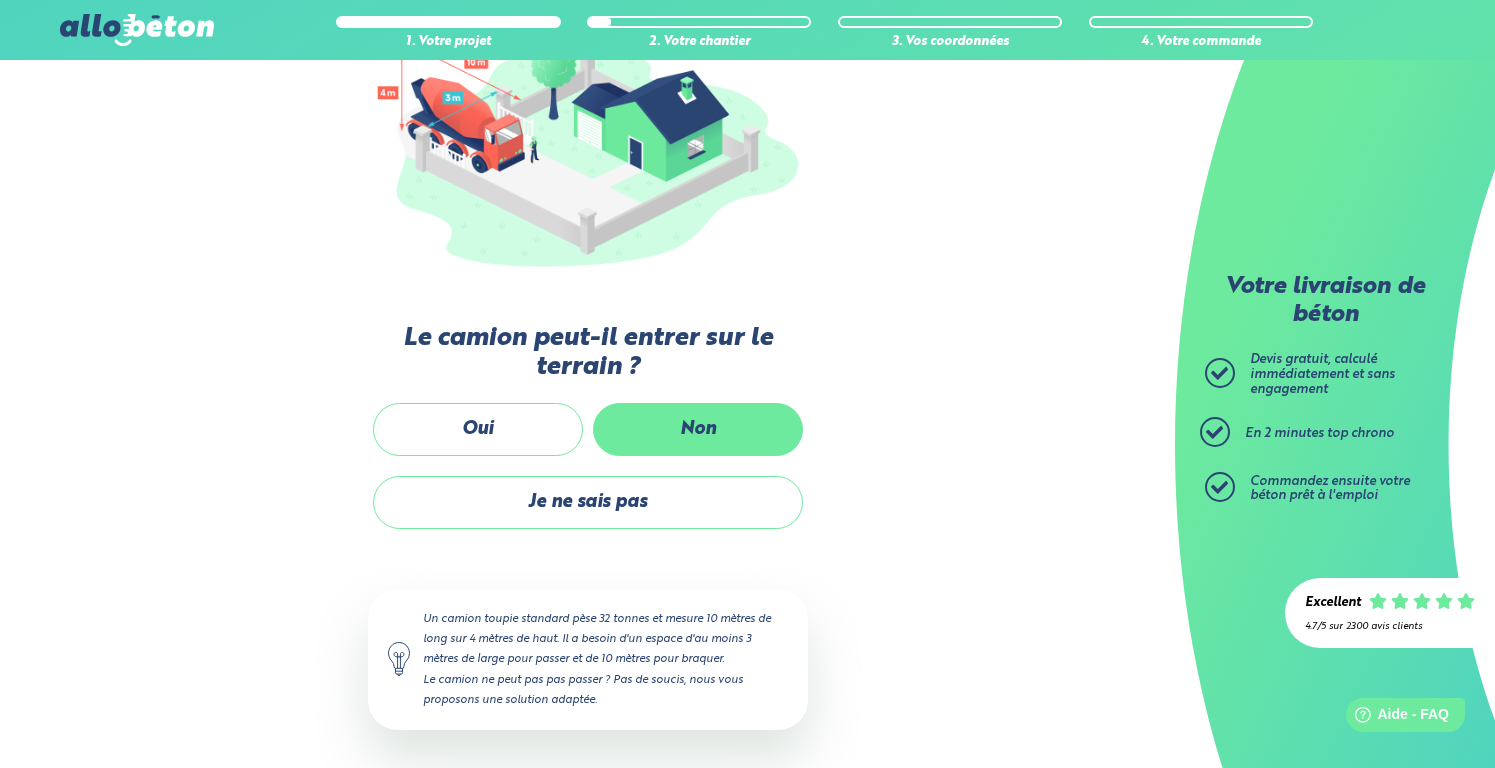 click on "Non" at bounding box center (698, 429) 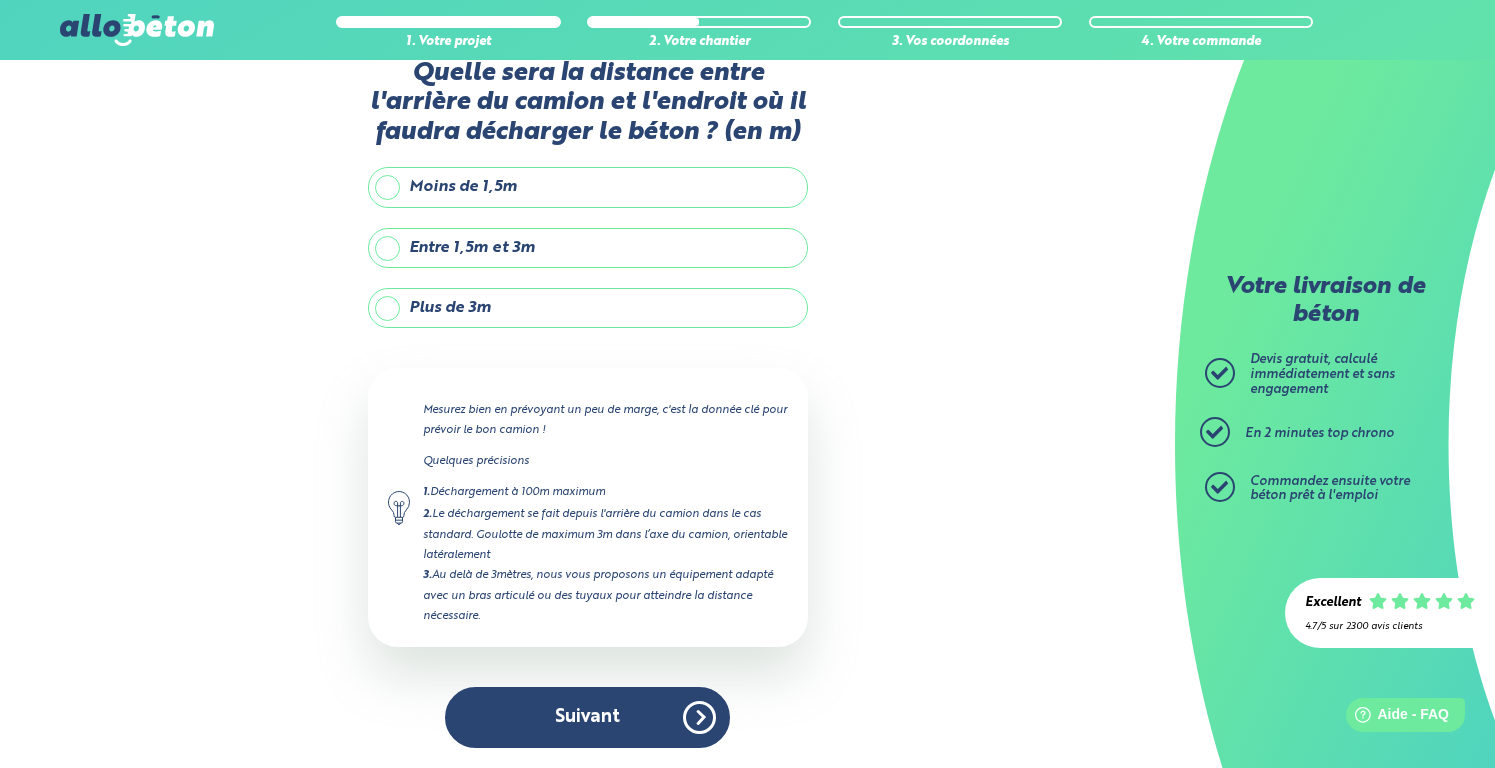 click on "Plus de 3m" at bounding box center [588, 308] 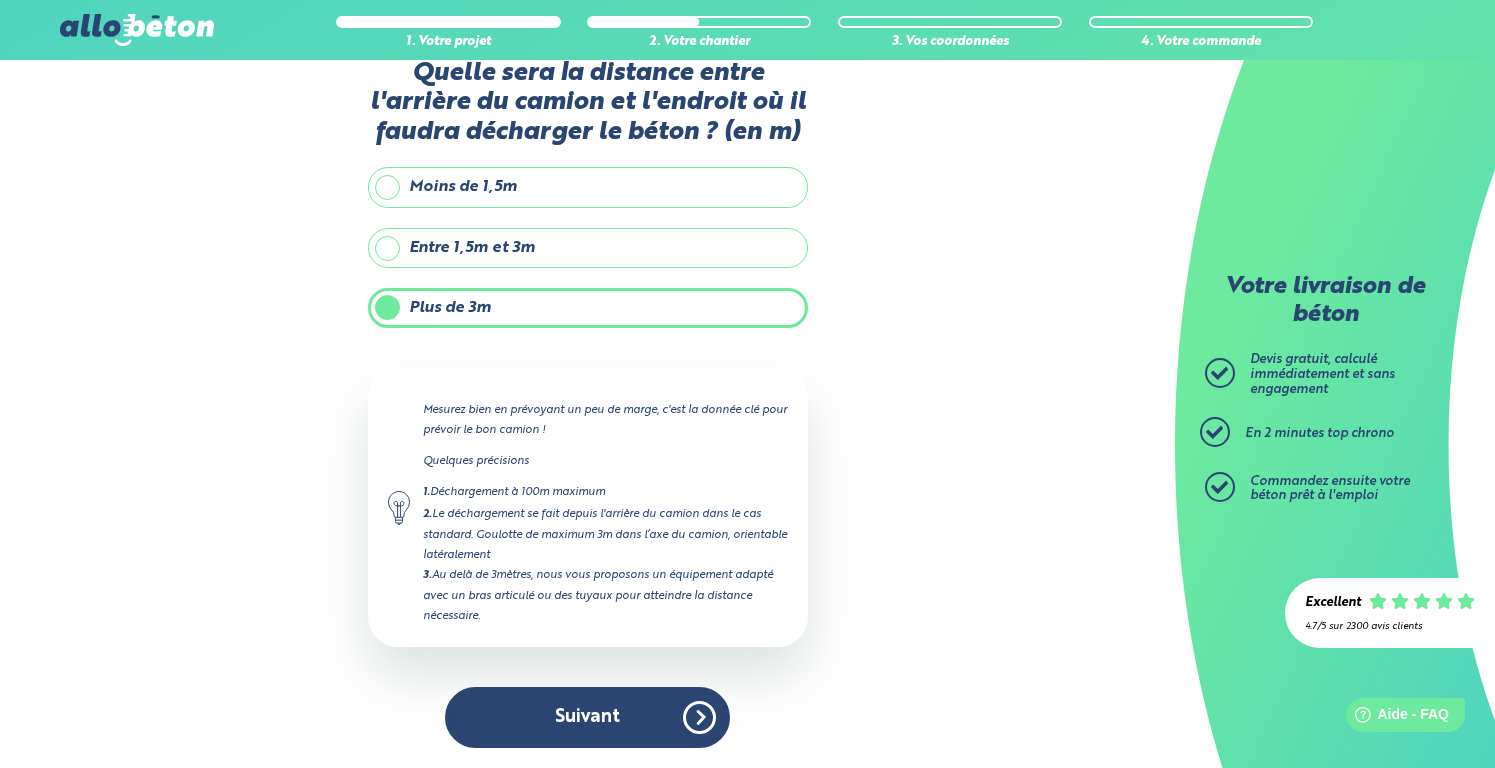 scroll, scrollTop: 137, scrollLeft: 0, axis: vertical 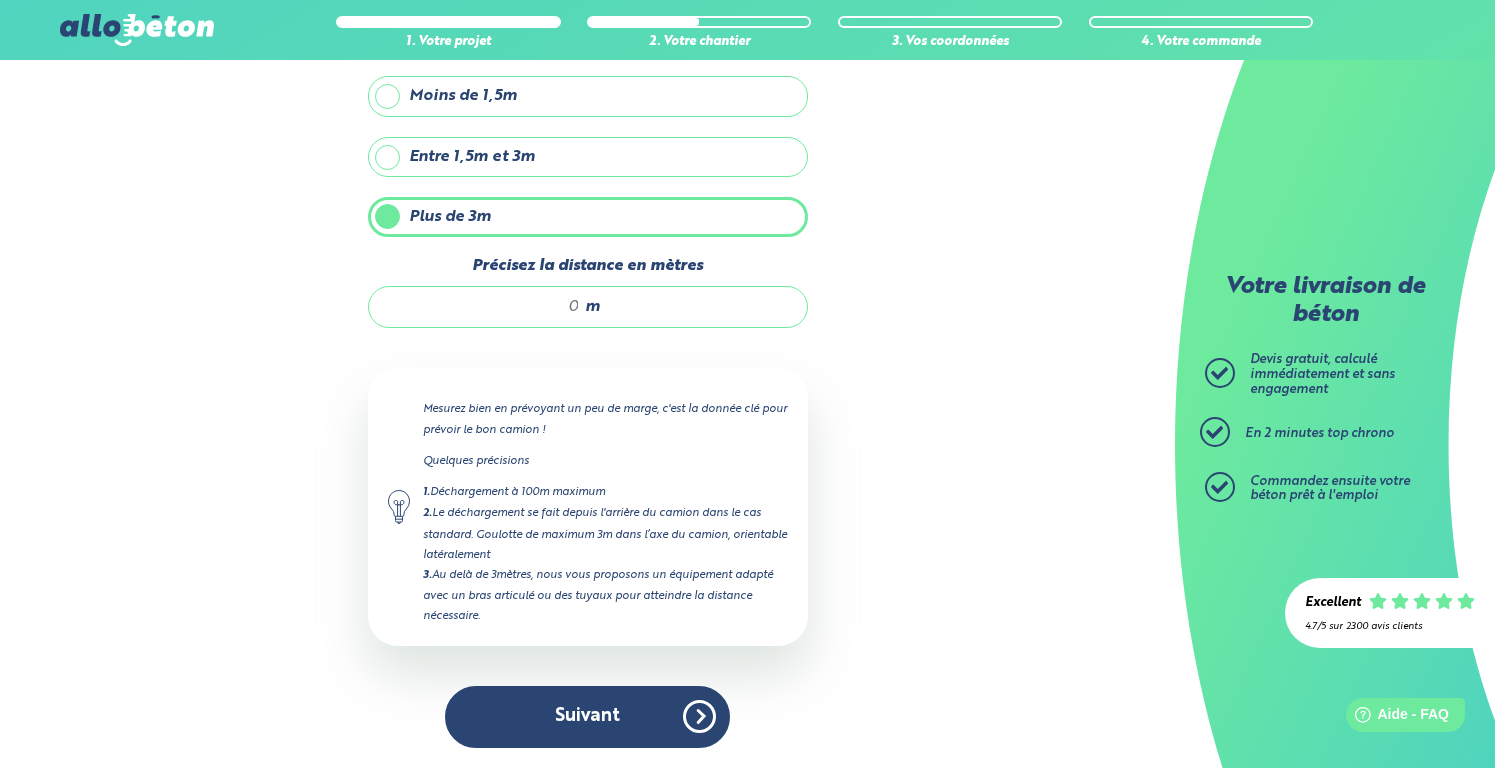 click on "Précisez la distance en mètres" at bounding box center [484, 307] 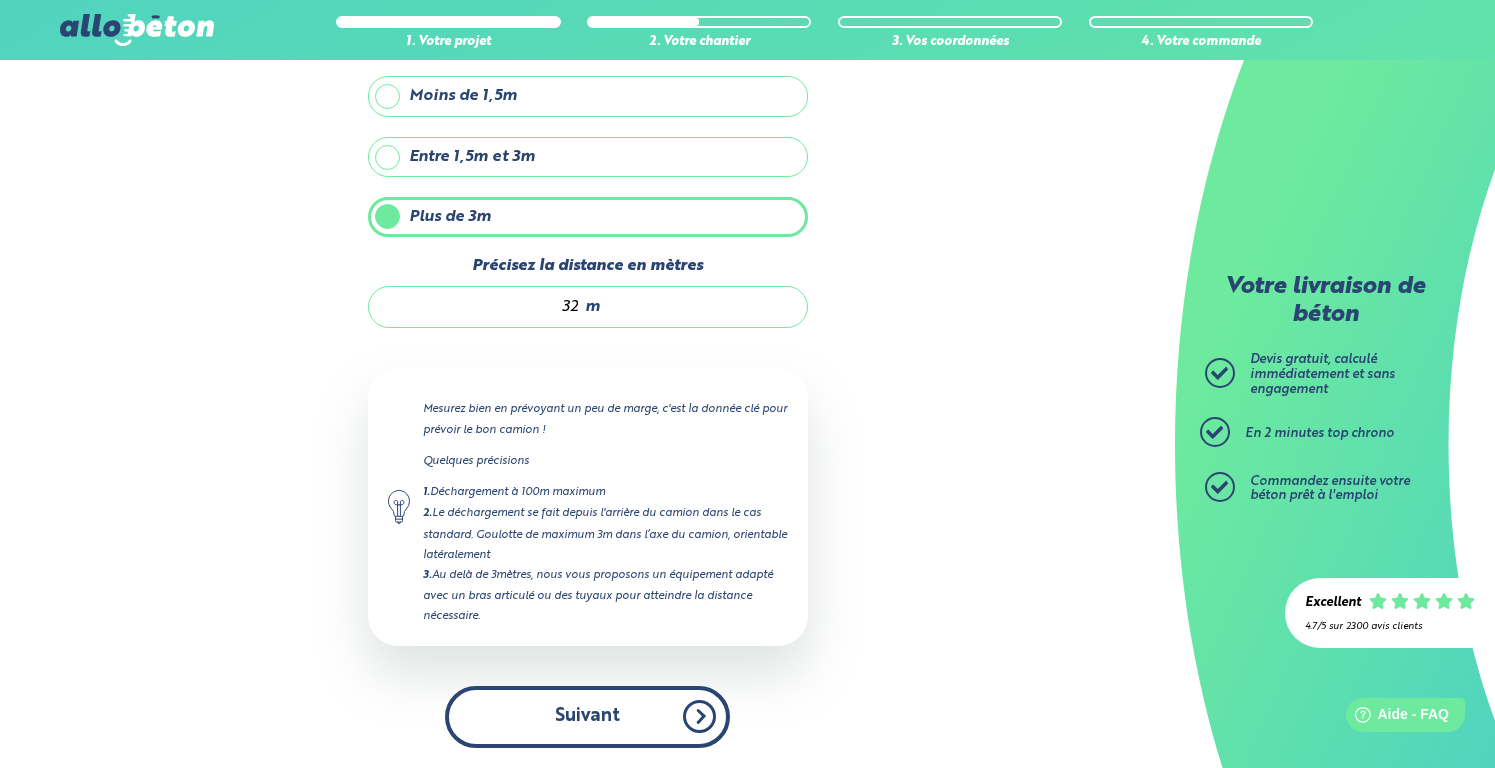 type on "32" 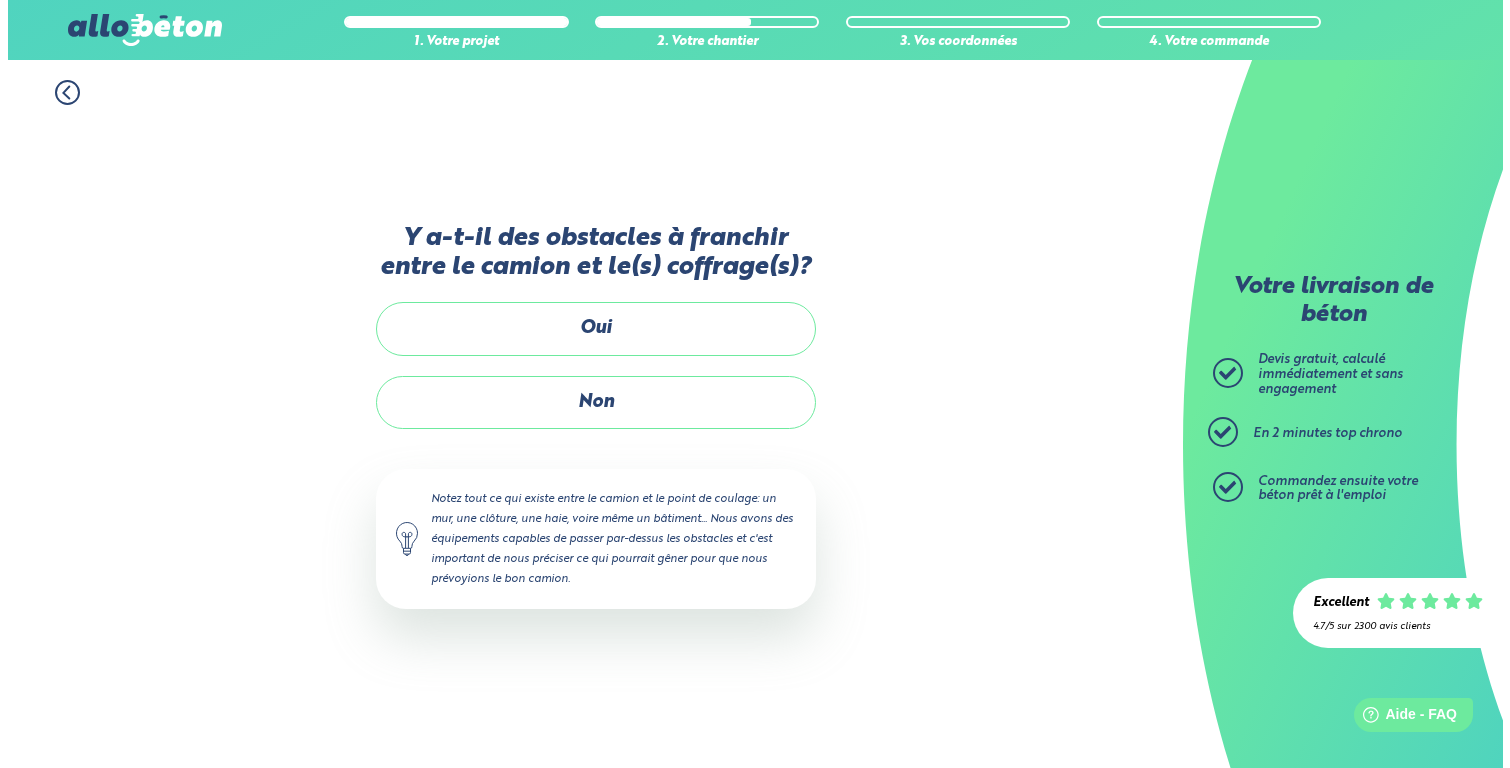 scroll, scrollTop: 0, scrollLeft: 0, axis: both 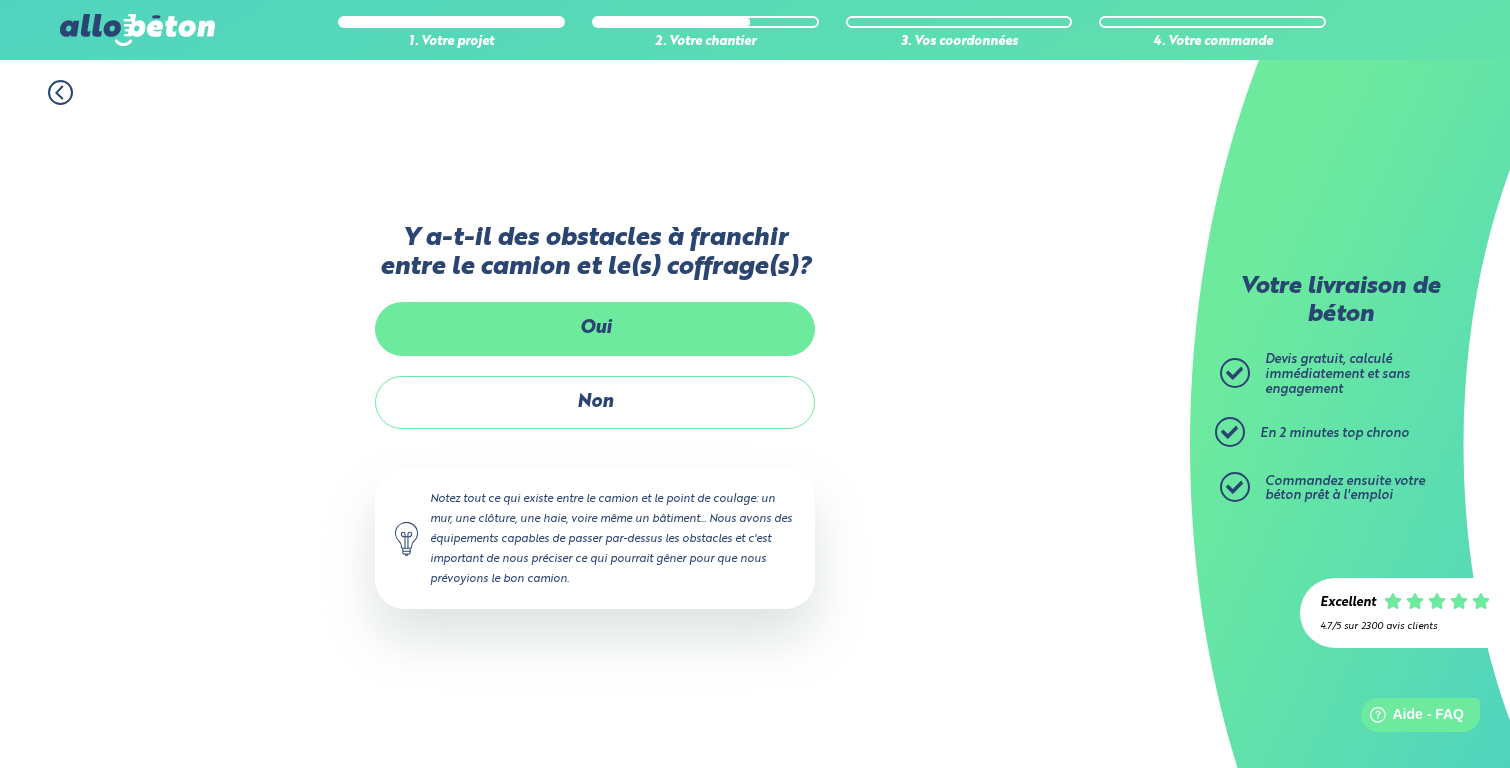 click on "Oui" at bounding box center [595, 328] 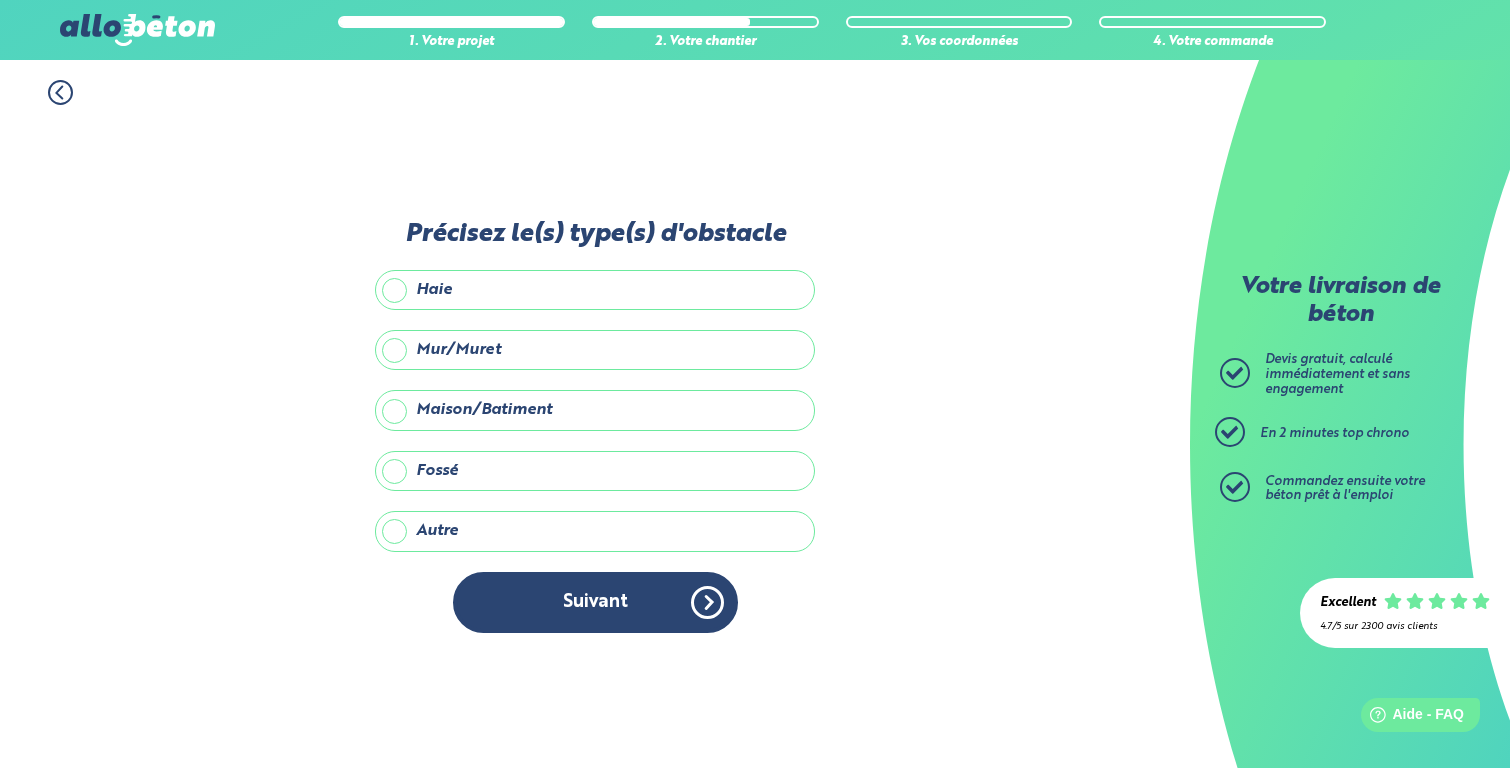 click on "Maison/Batiment" at bounding box center [595, 410] 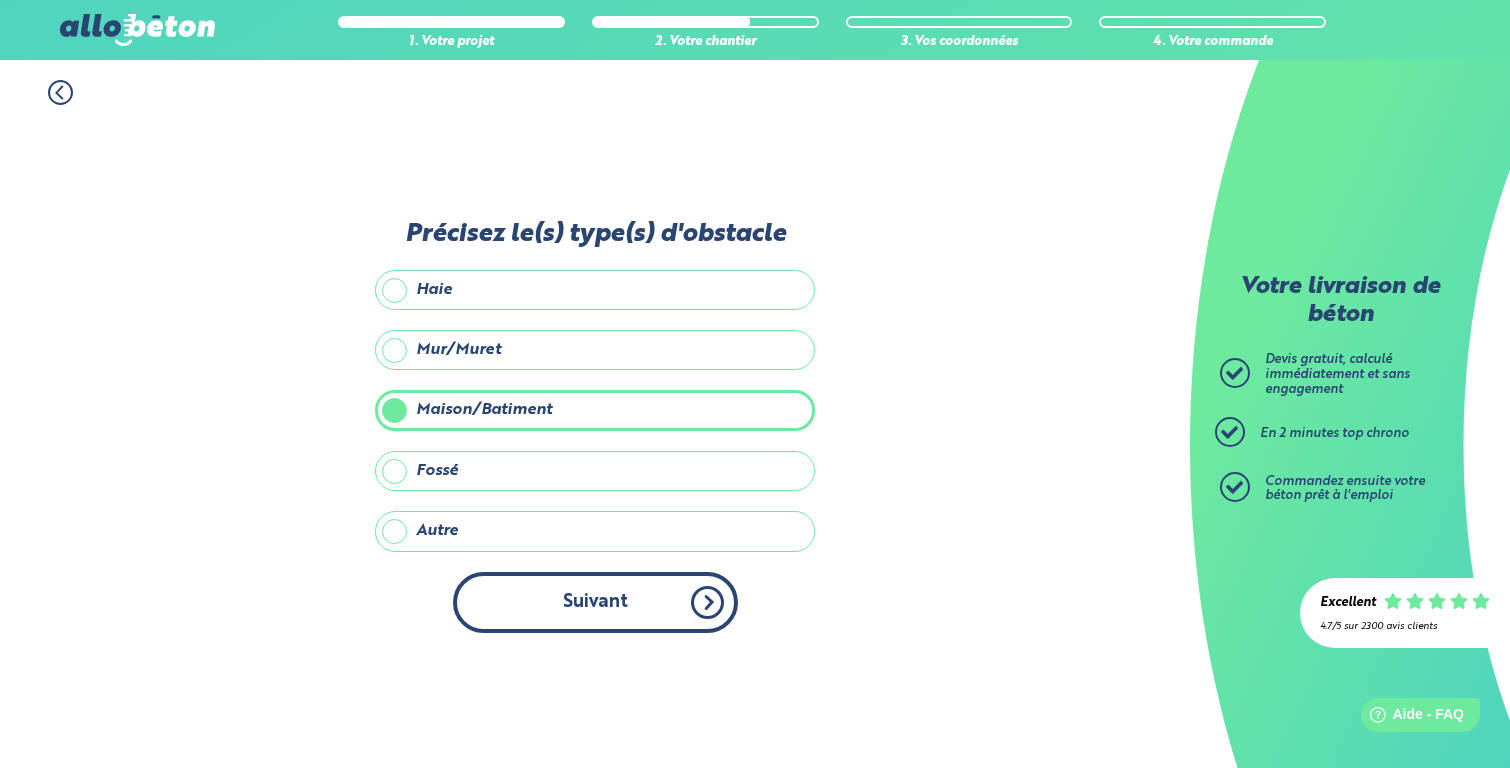 click on "Suivant" at bounding box center (595, 602) 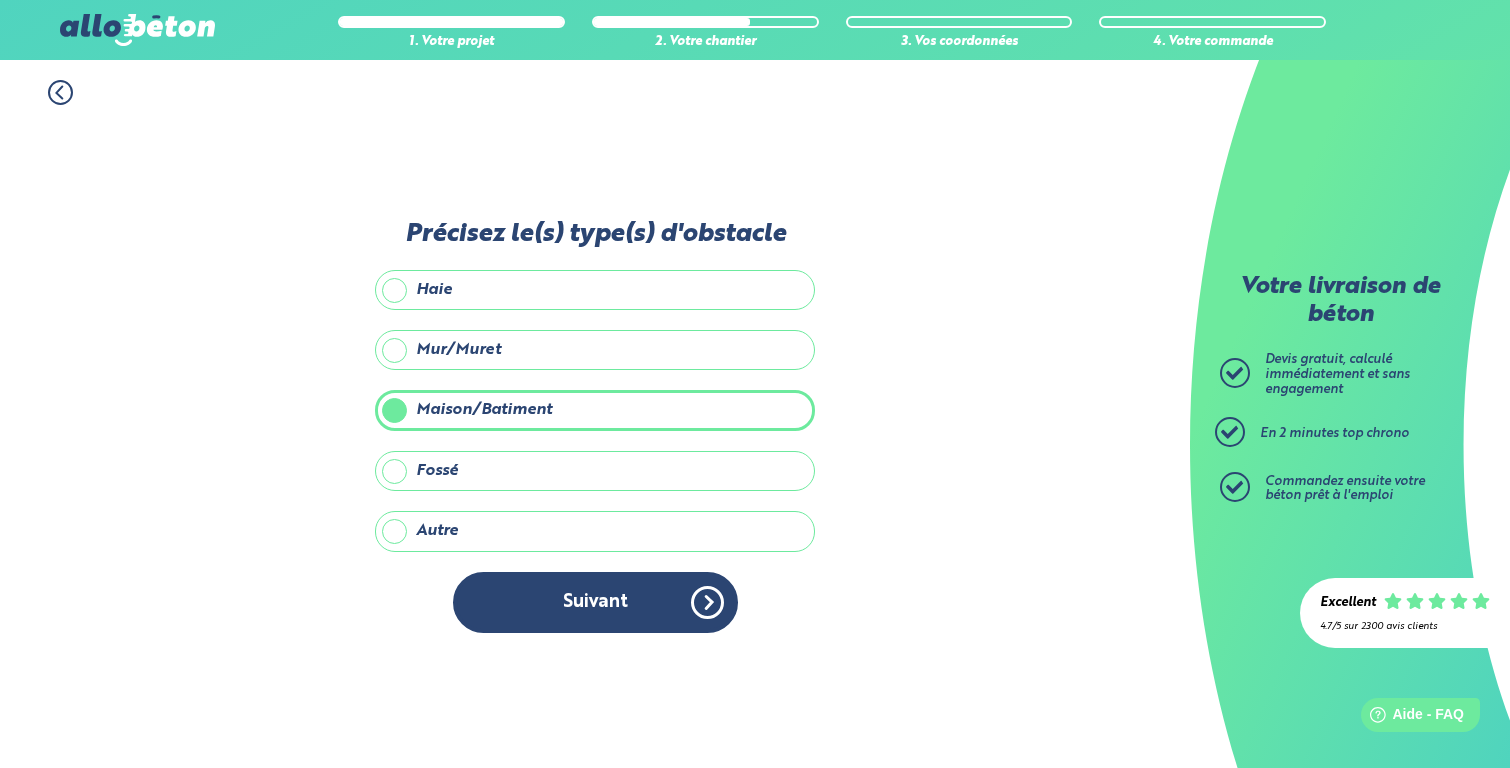 click on "Autre" at bounding box center (595, 531) 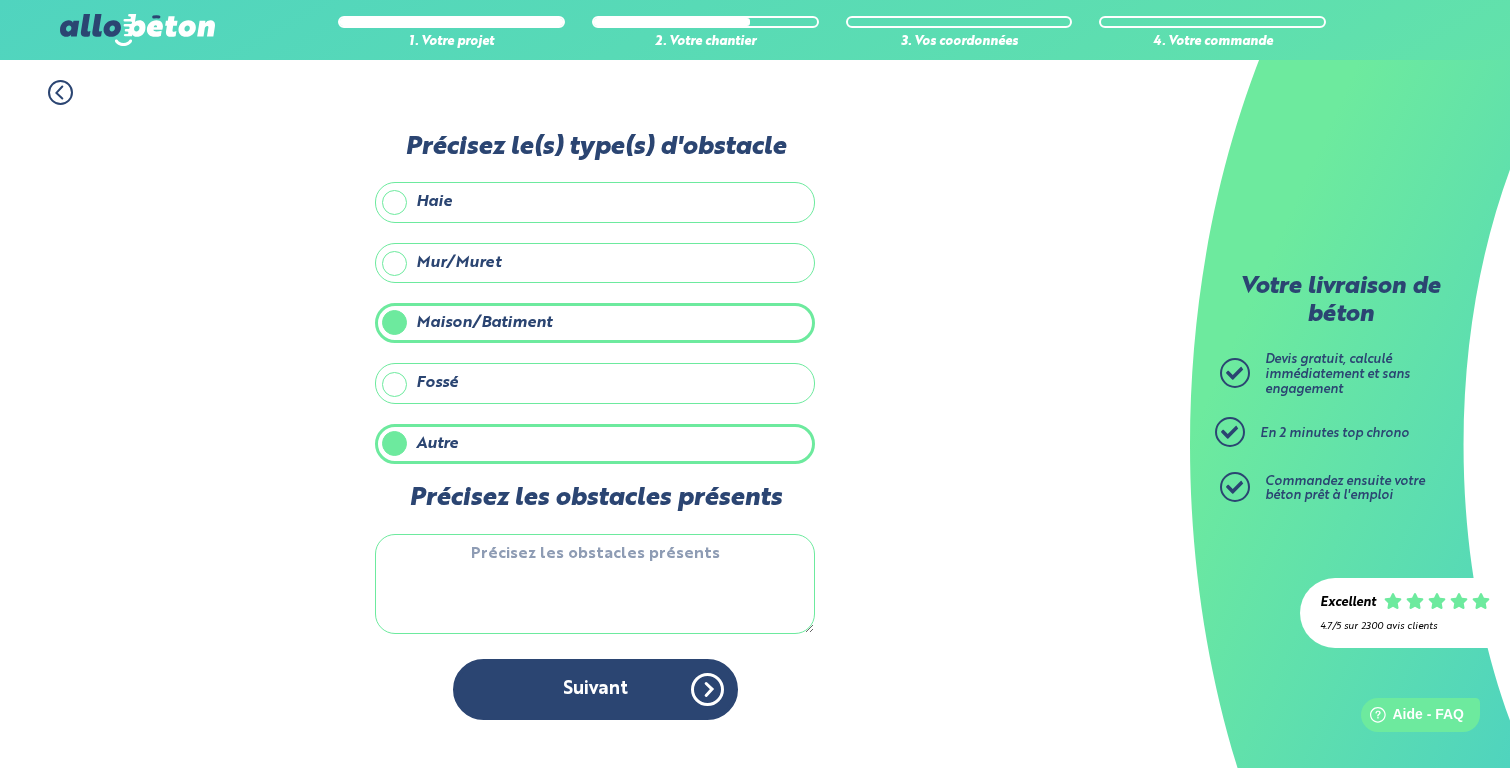 click on "Précisez les obstacles présents" at bounding box center (595, 584) 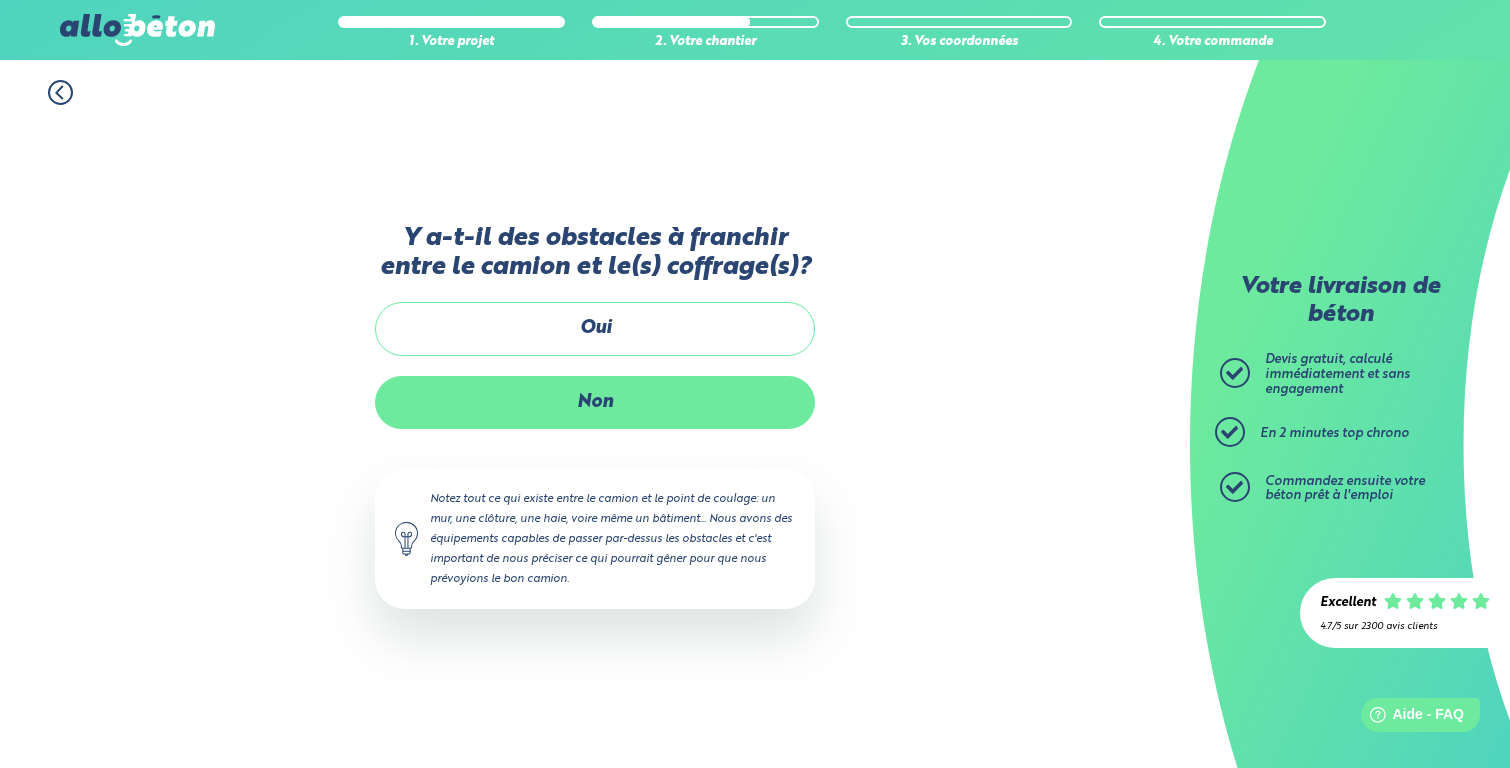 click on "Non" at bounding box center (595, 402) 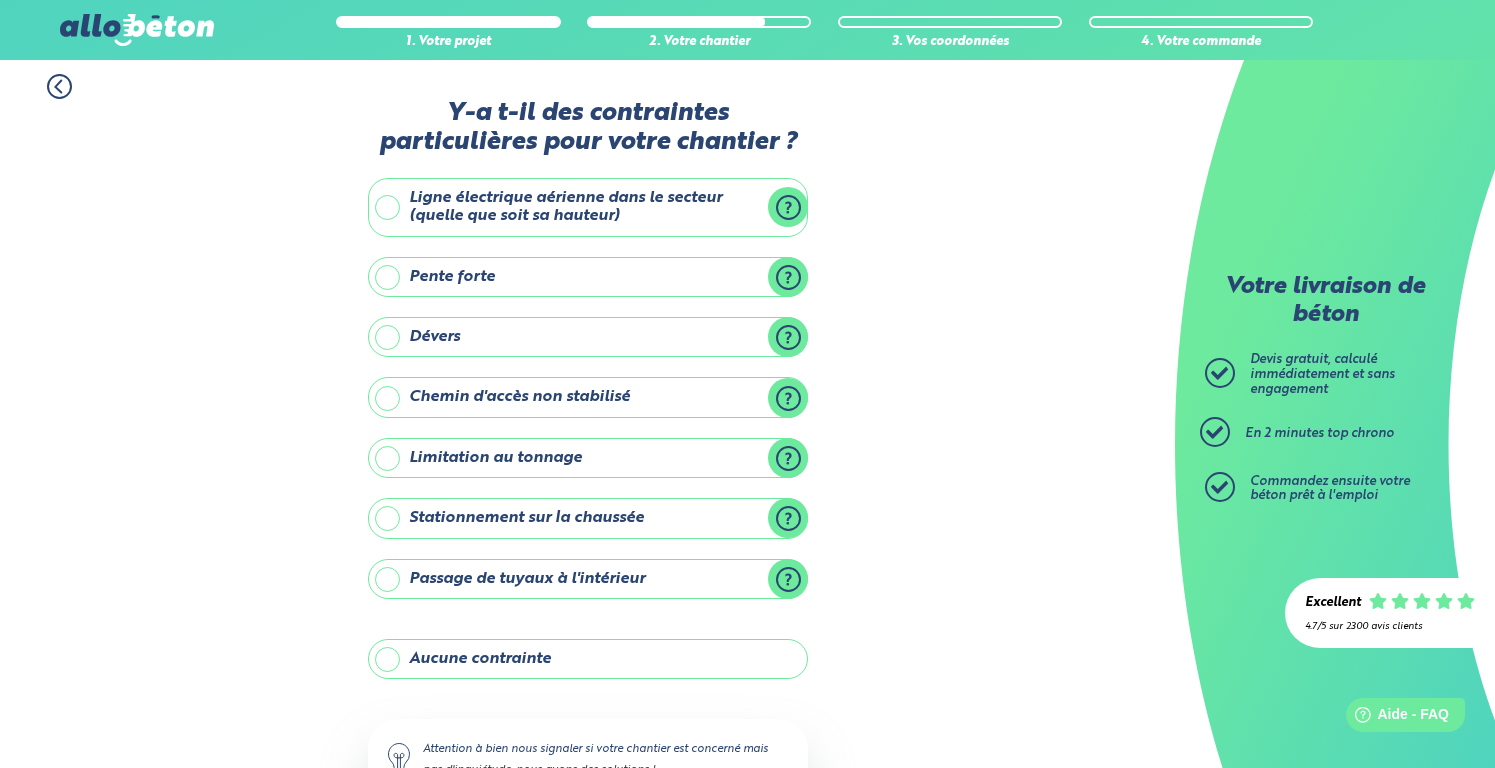 scroll, scrollTop: 0, scrollLeft: 0, axis: both 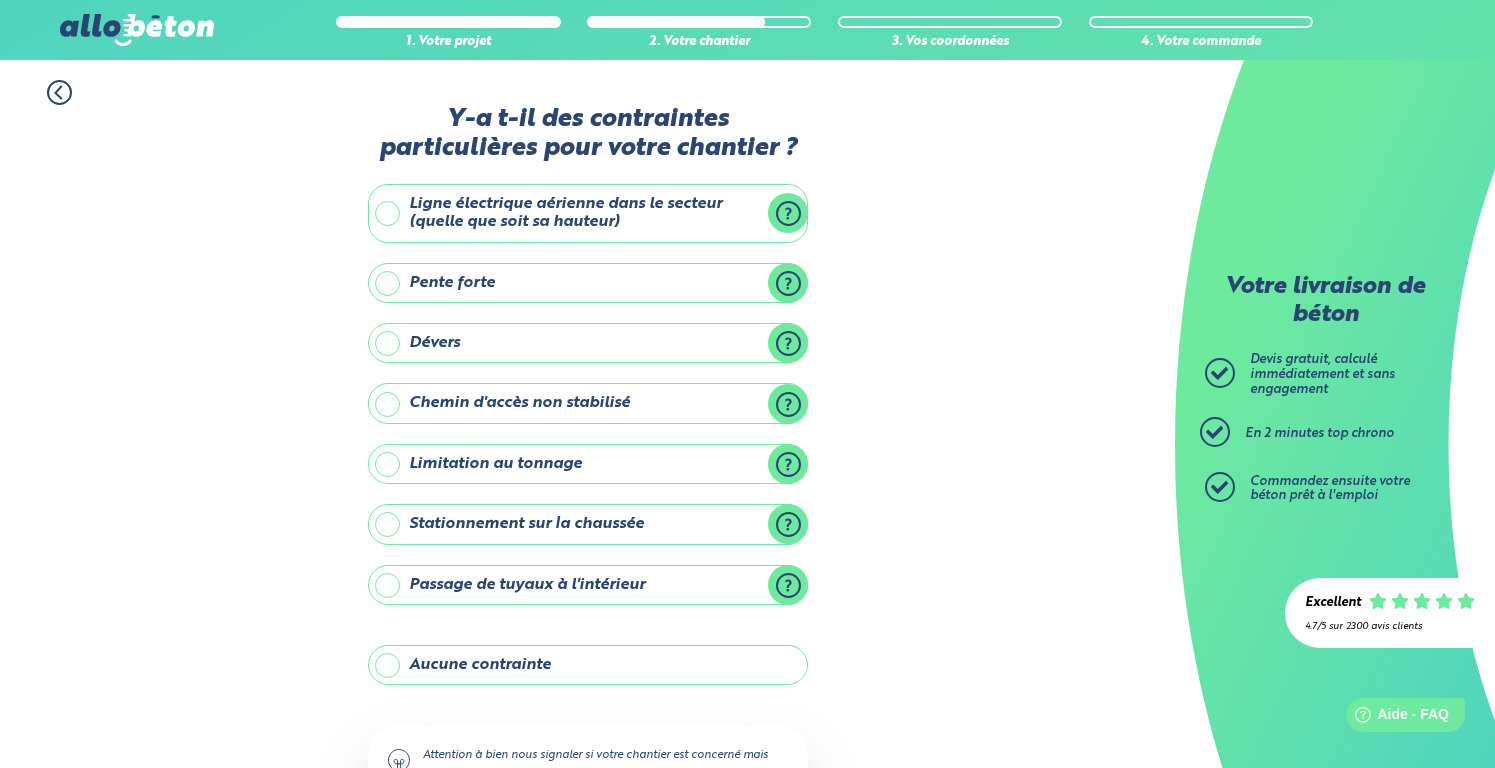 click on "Ligne électrique aérienne dans le secteur (quelle que soit sa hauteur)" at bounding box center (588, 213) 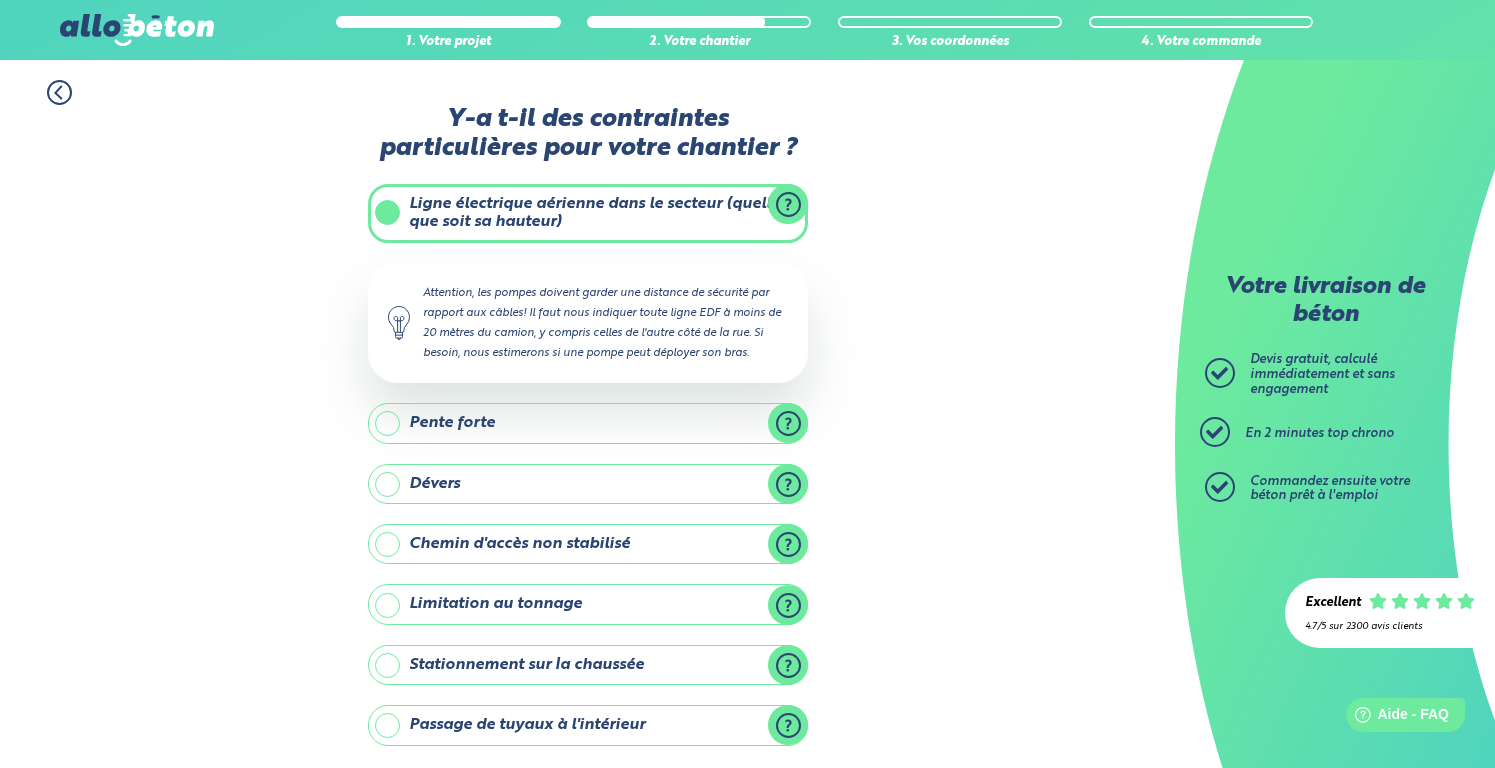 click on "Stationnement sur la chaussée" at bounding box center [588, 665] 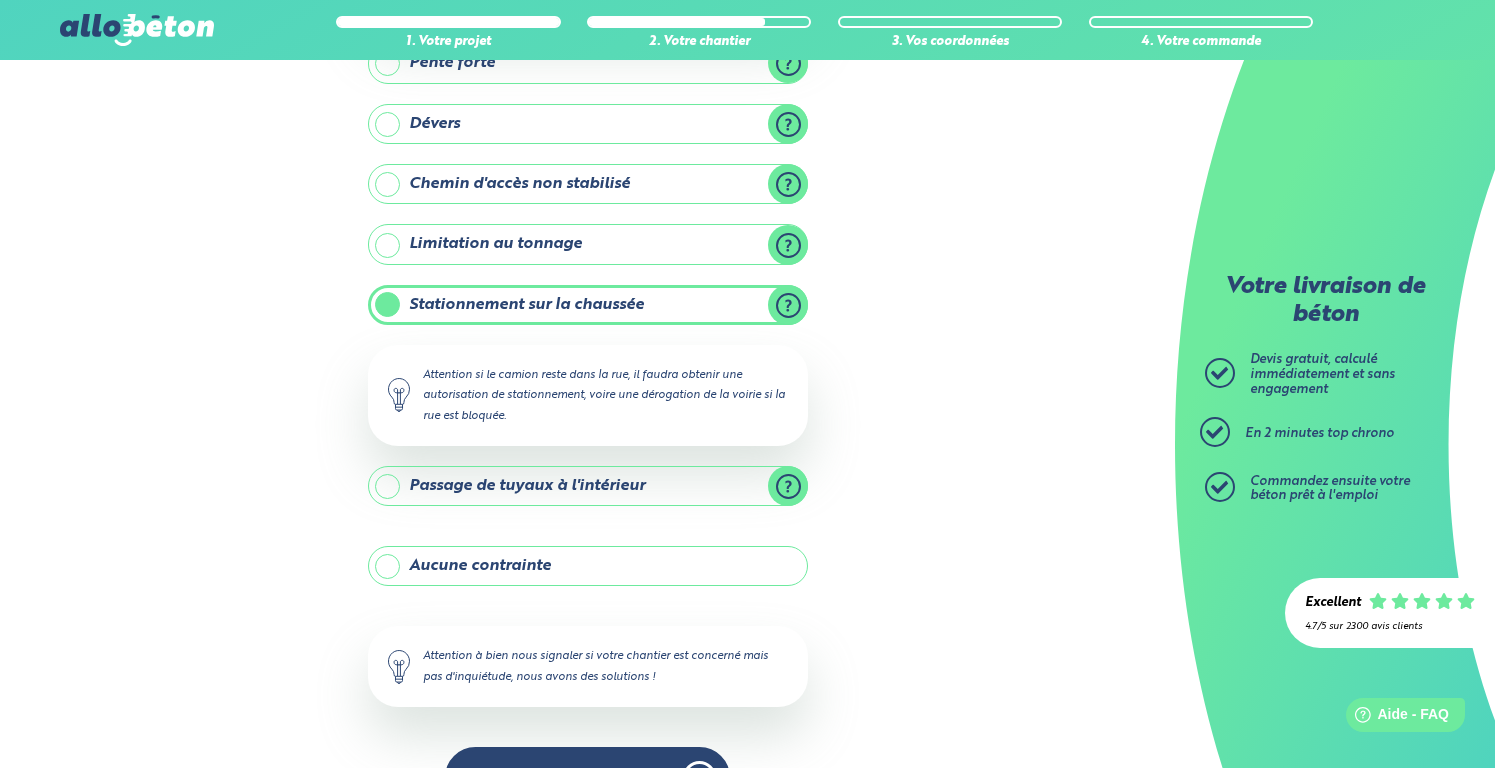 scroll, scrollTop: 420, scrollLeft: 0, axis: vertical 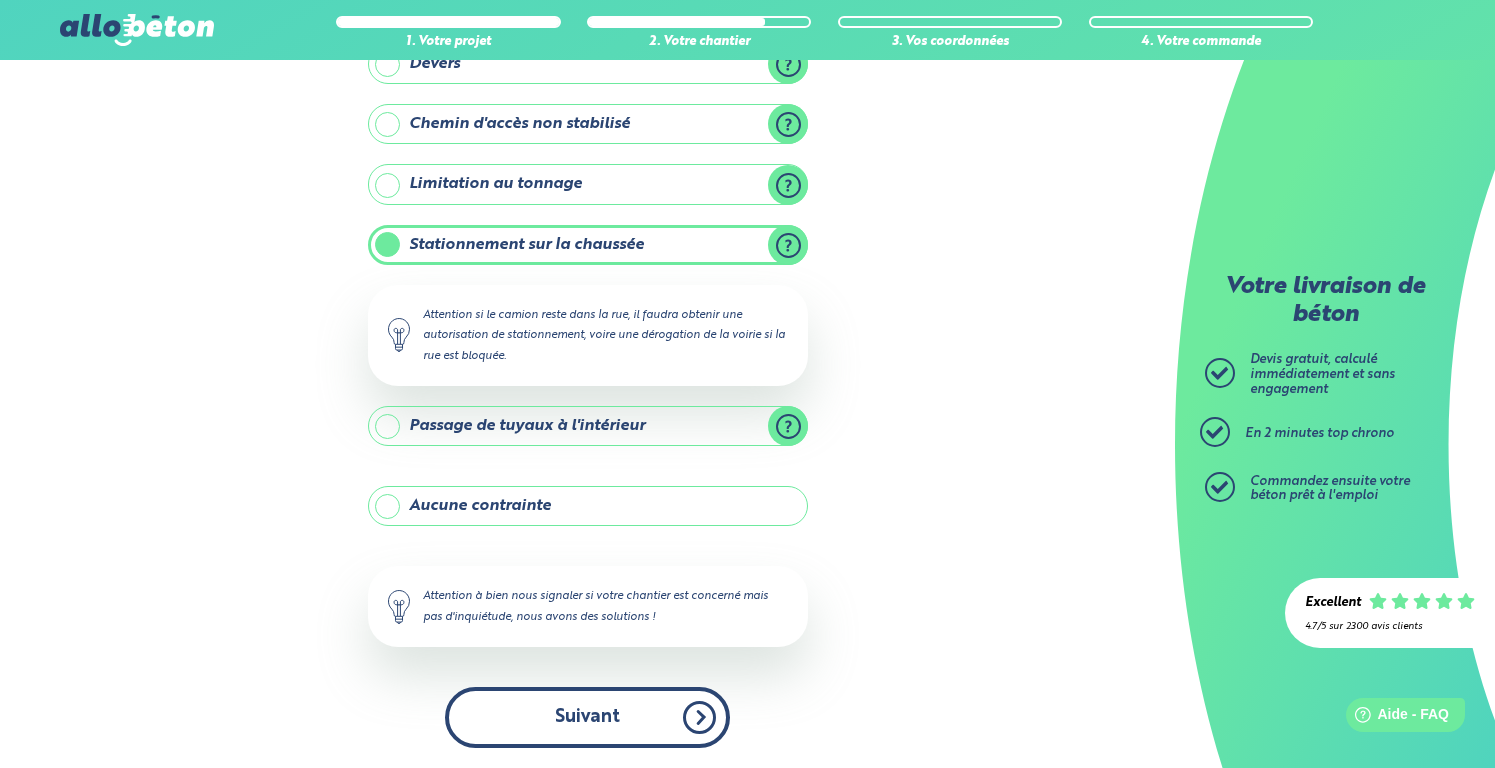 click on "Suivant" at bounding box center (587, 717) 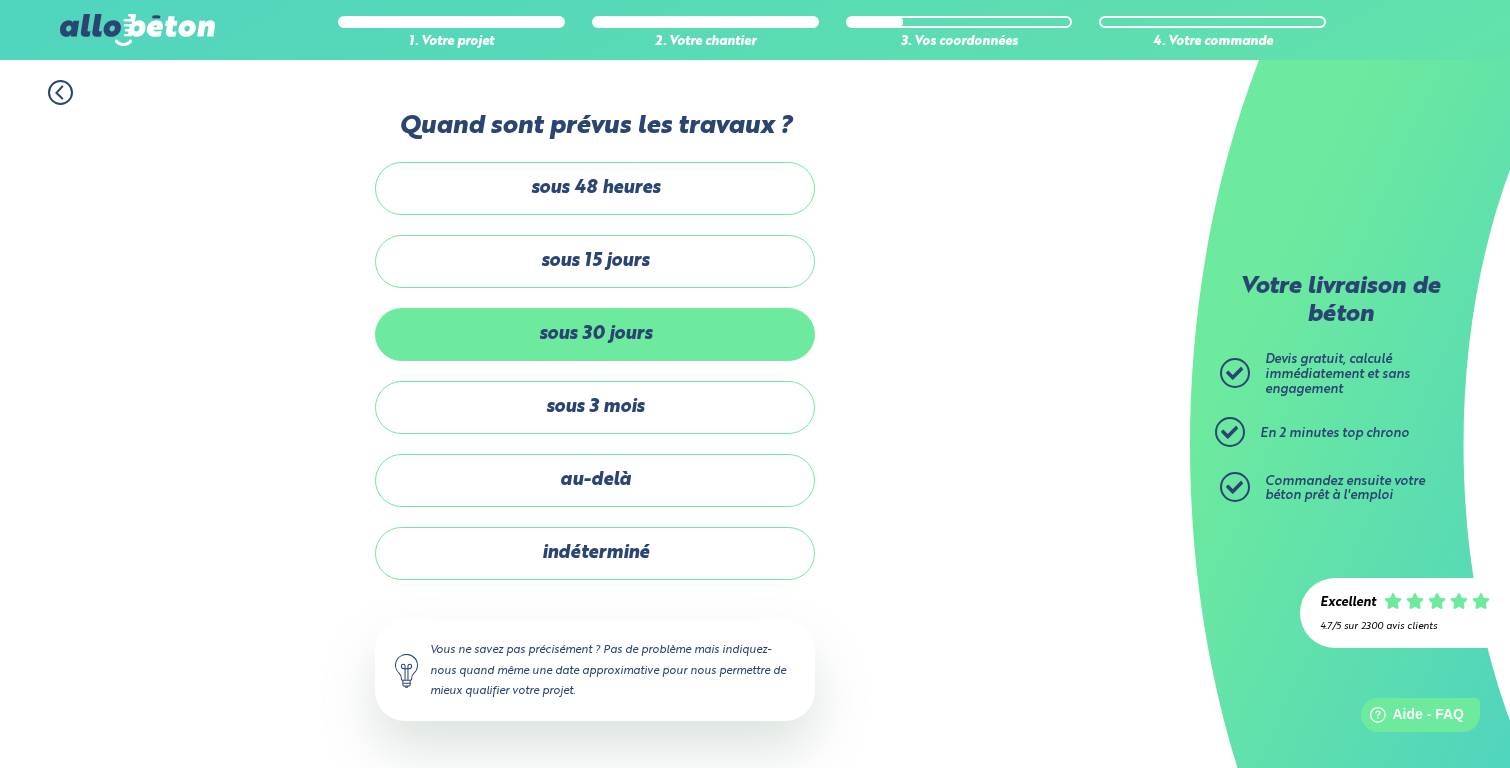 click on "sous 30 jours" at bounding box center [595, 334] 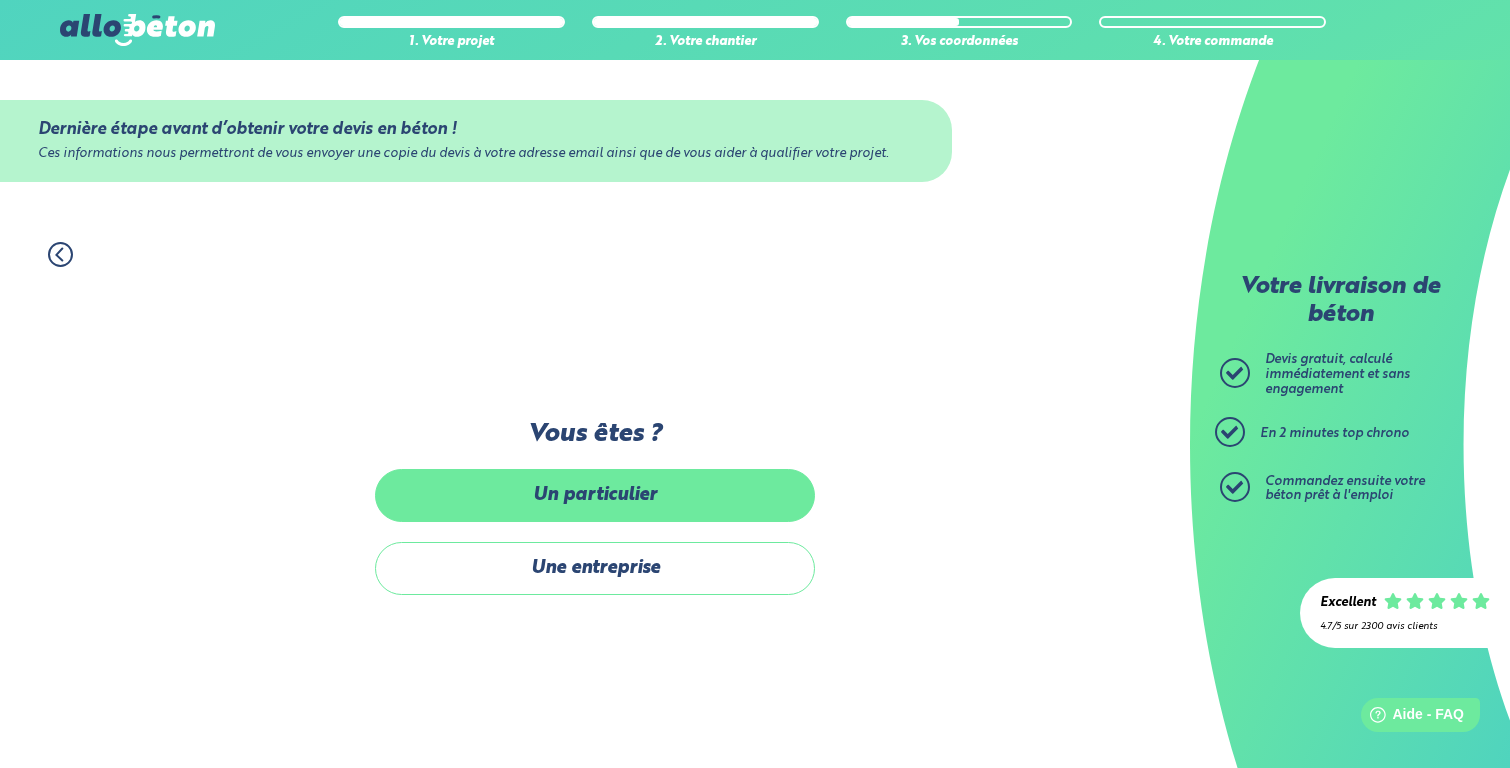 click on "Un particulier" at bounding box center (595, 495) 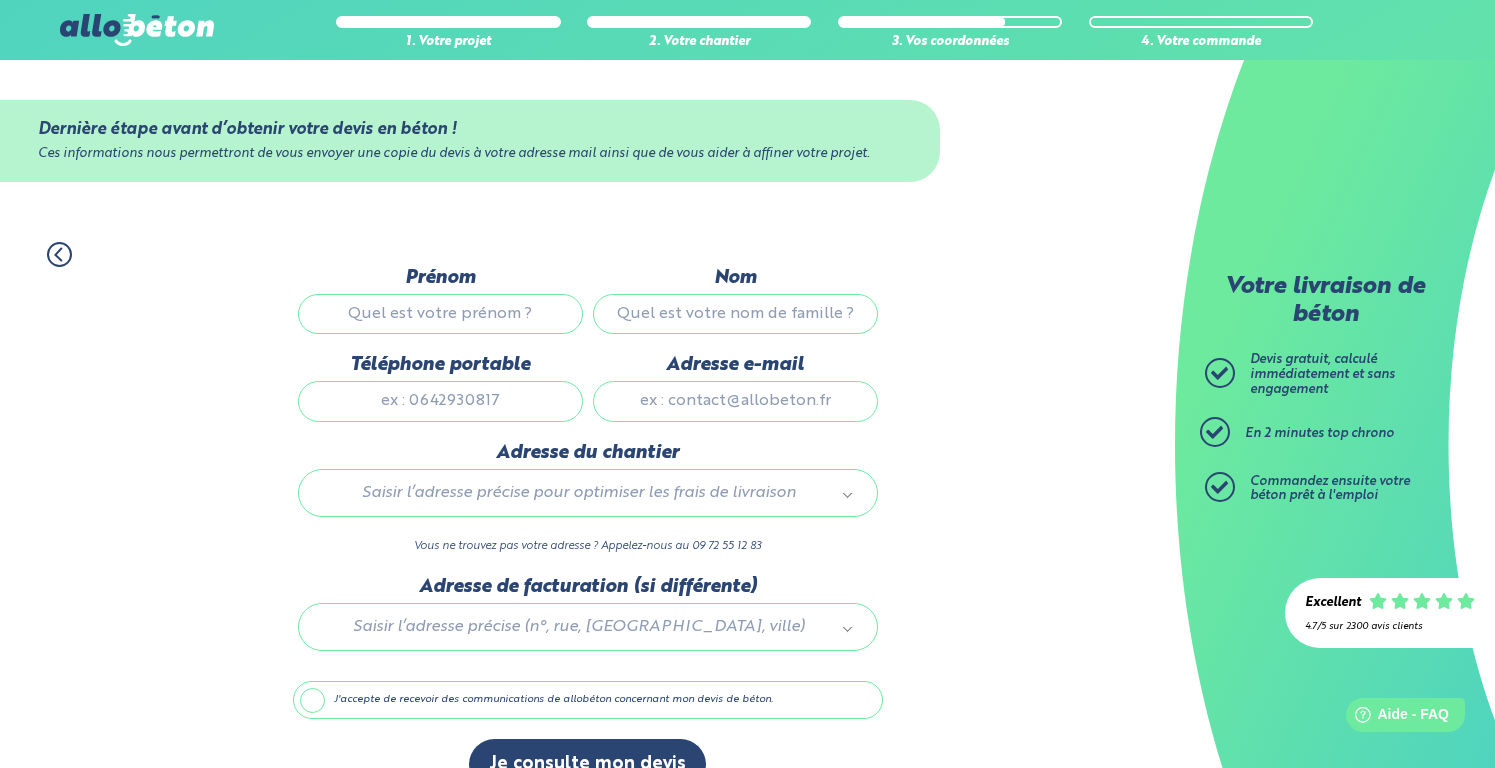 click on "Prénom" at bounding box center [440, 314] 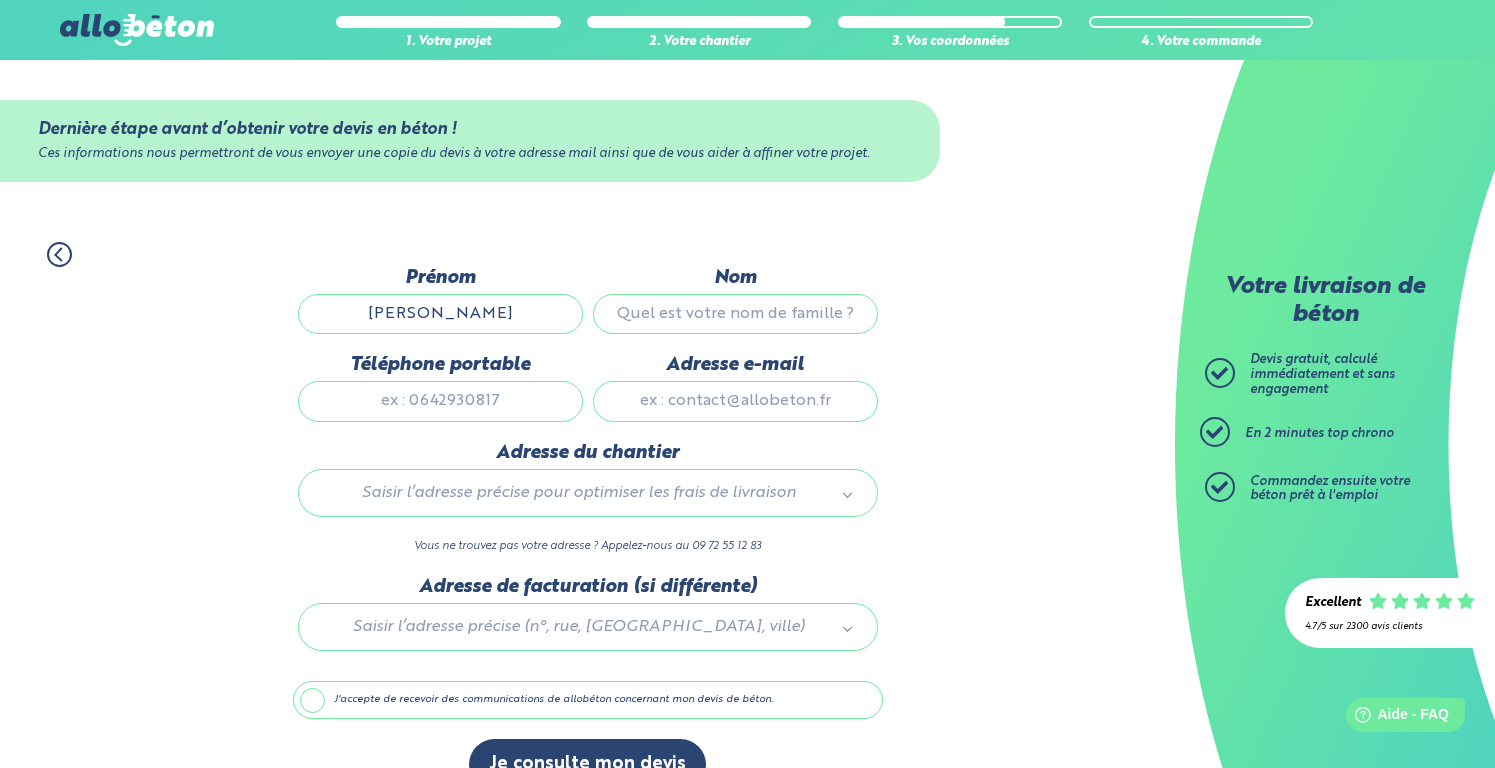 click on "Nom" at bounding box center (735, 314) 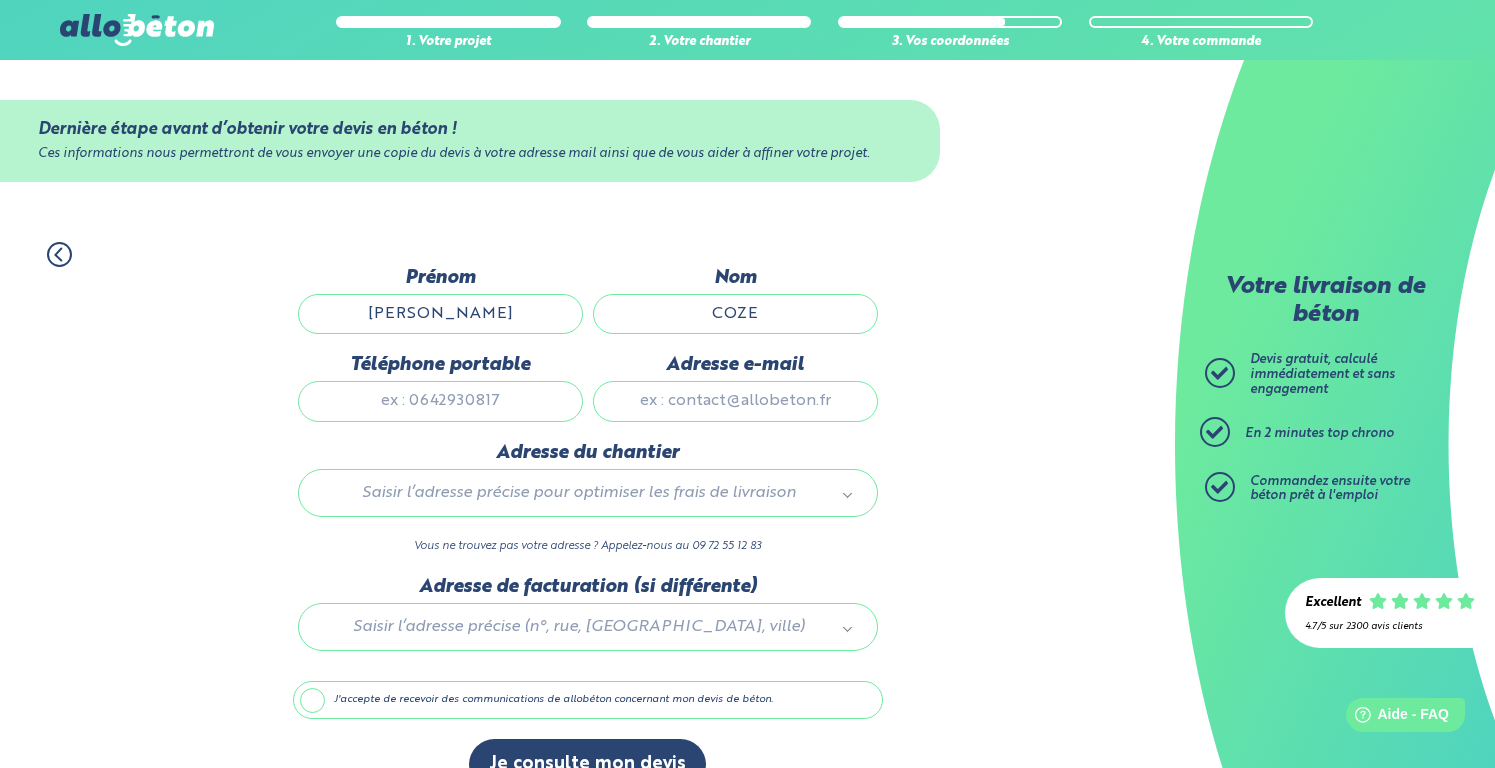 click on "Téléphone portable" at bounding box center (440, 401) 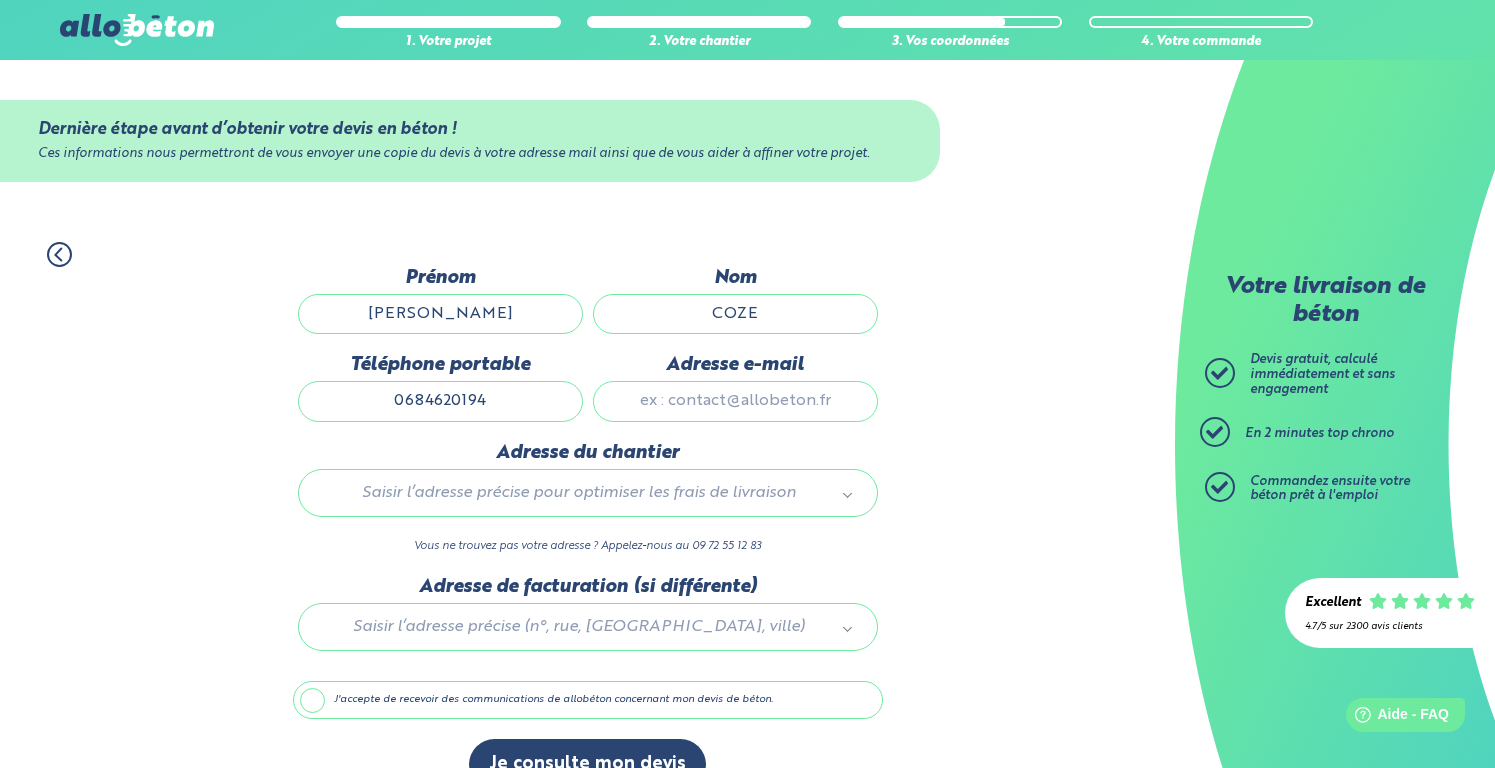 click on "Adresse e-mail" at bounding box center (735, 401) 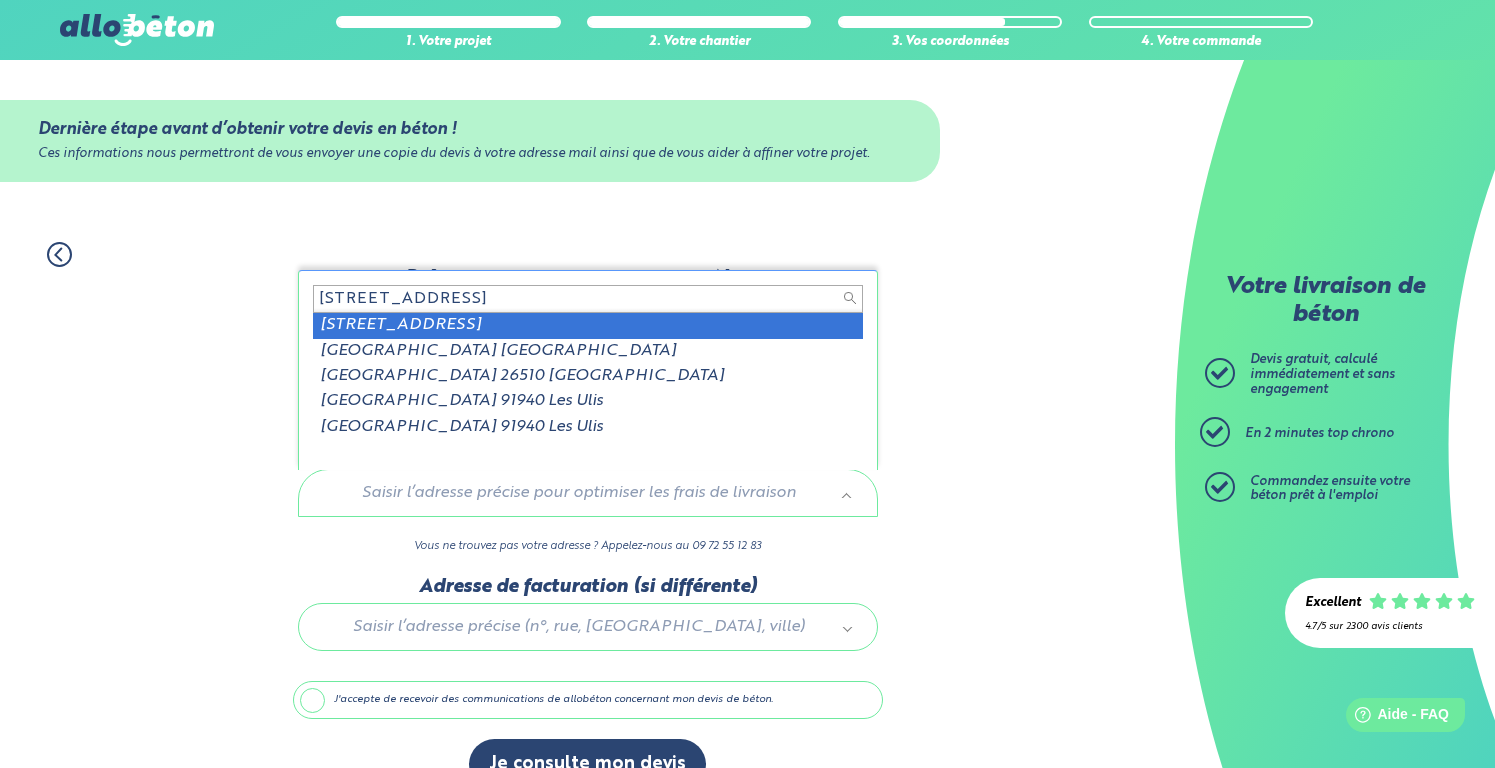 type on "5 bis rue d'ully" 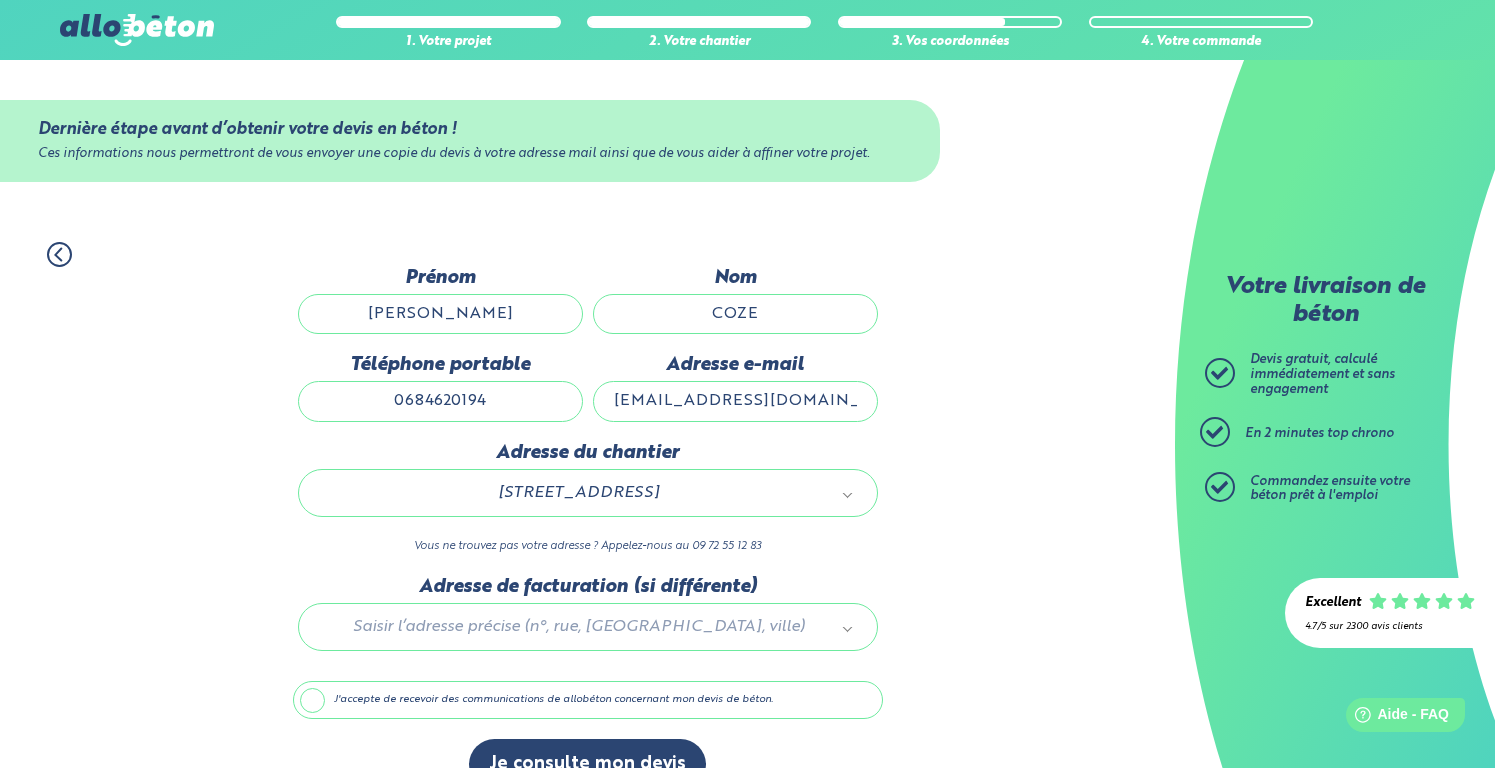 scroll, scrollTop: 42, scrollLeft: 0, axis: vertical 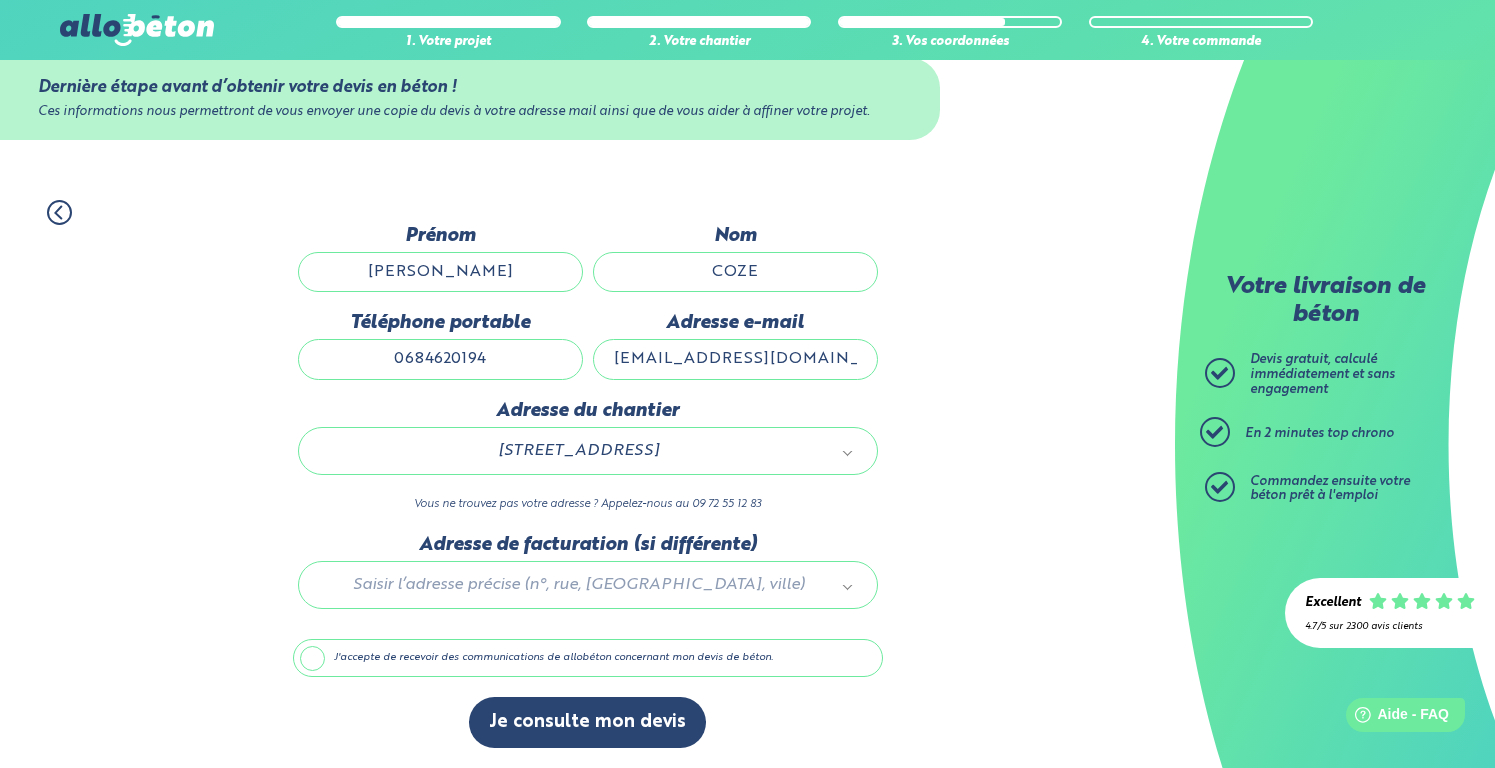 click on "J'accepte de recevoir des communications de allobéton concernant mon devis de béton." at bounding box center [588, 658] 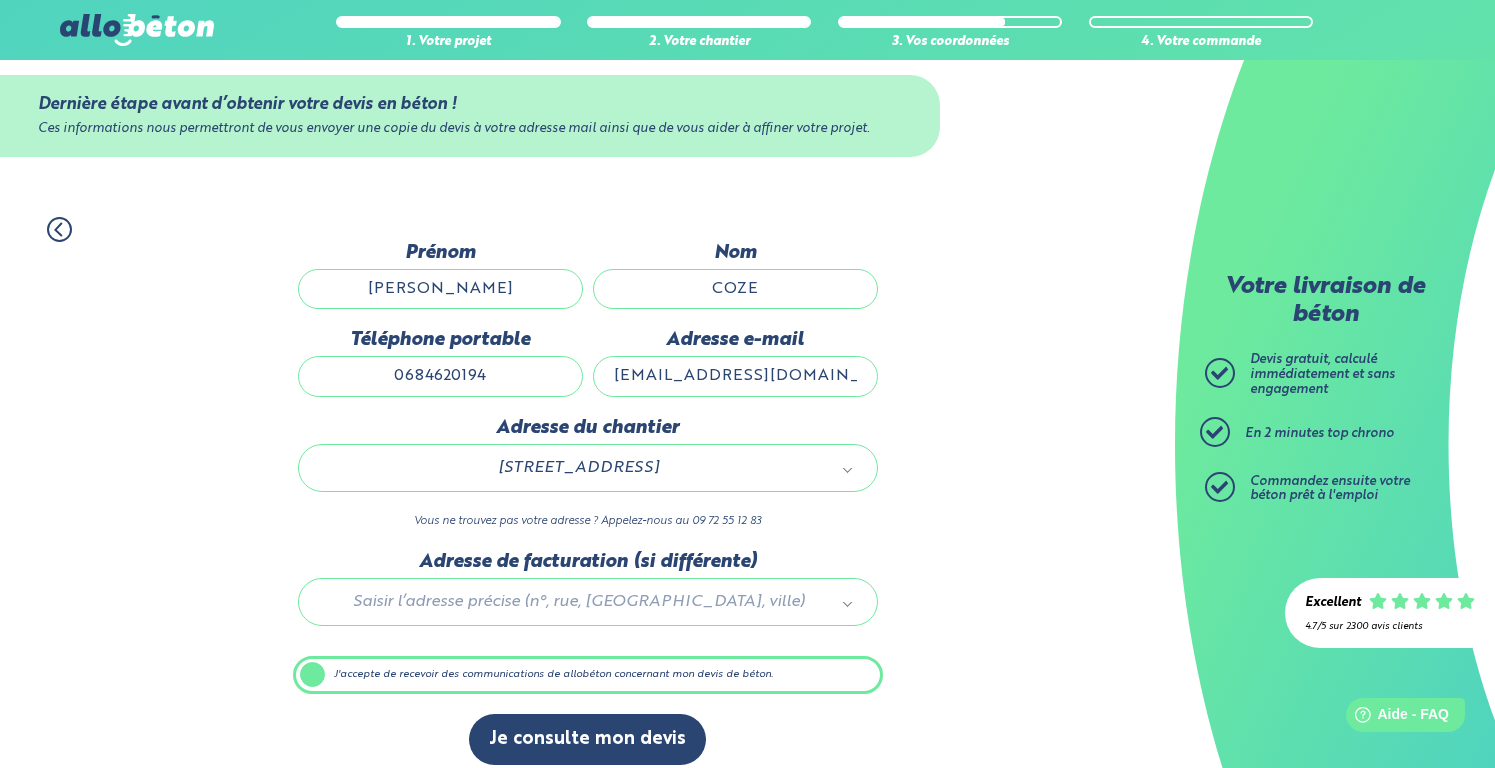 scroll, scrollTop: 42, scrollLeft: 0, axis: vertical 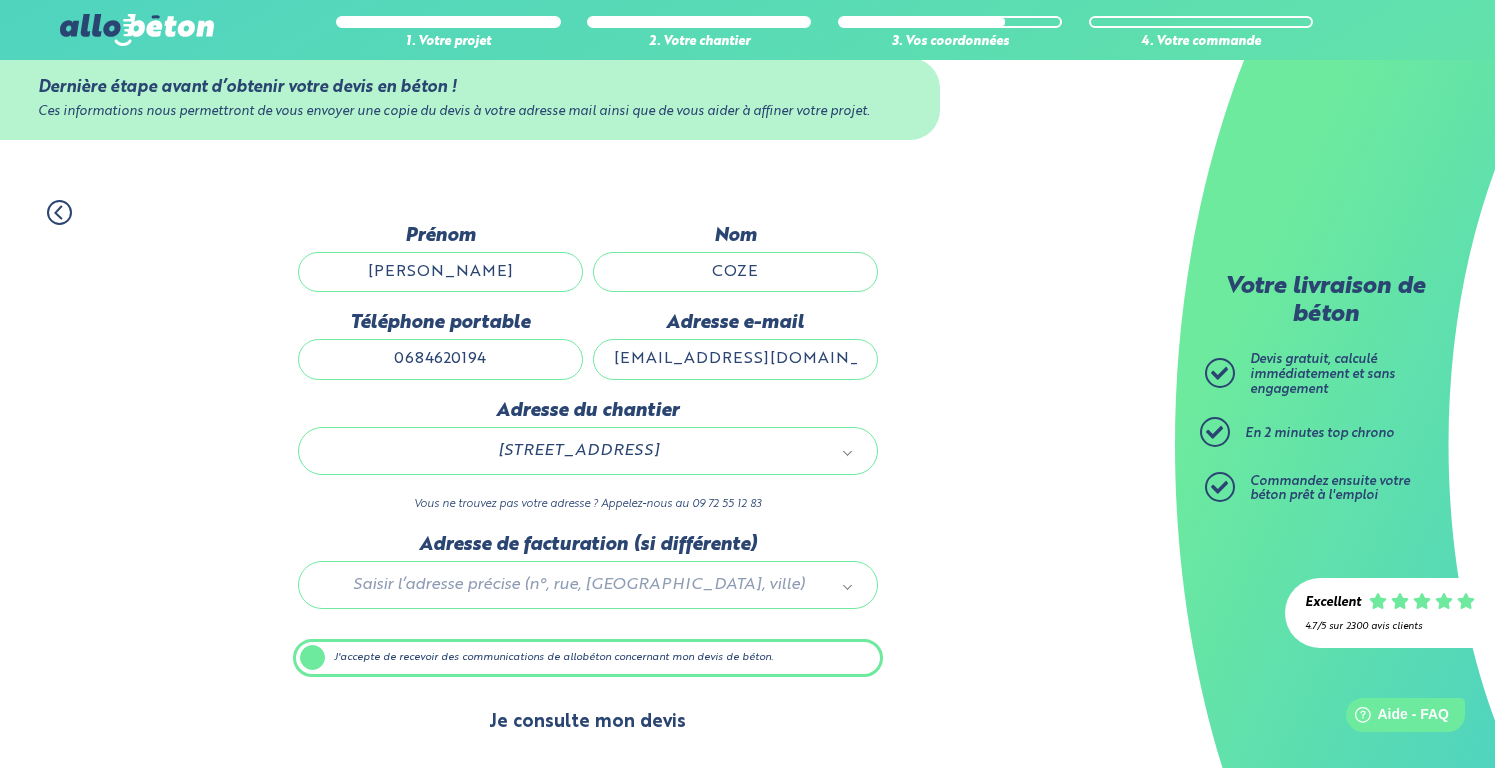 click on "Je consulte mon devis" at bounding box center [587, 722] 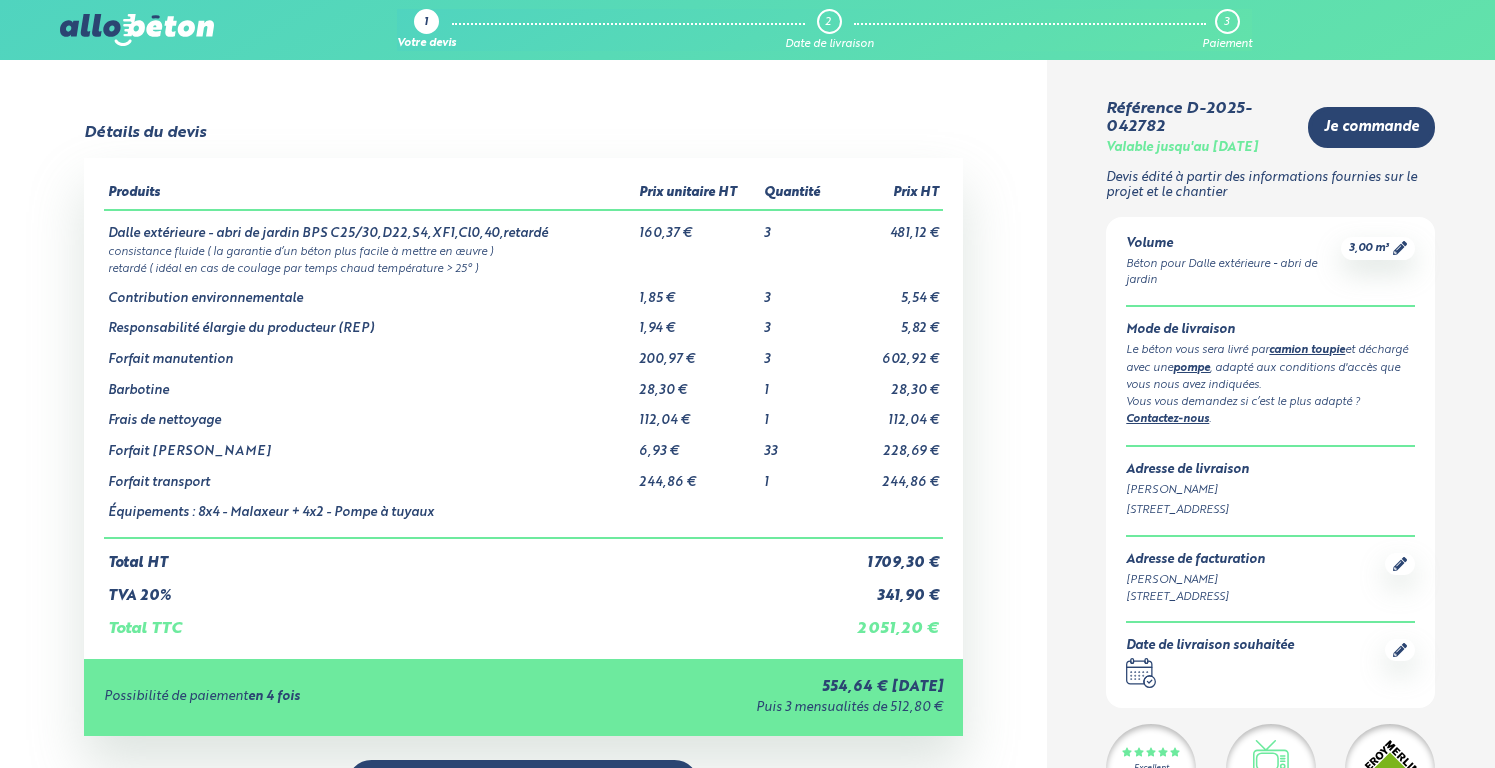 scroll, scrollTop: 0, scrollLeft: 0, axis: both 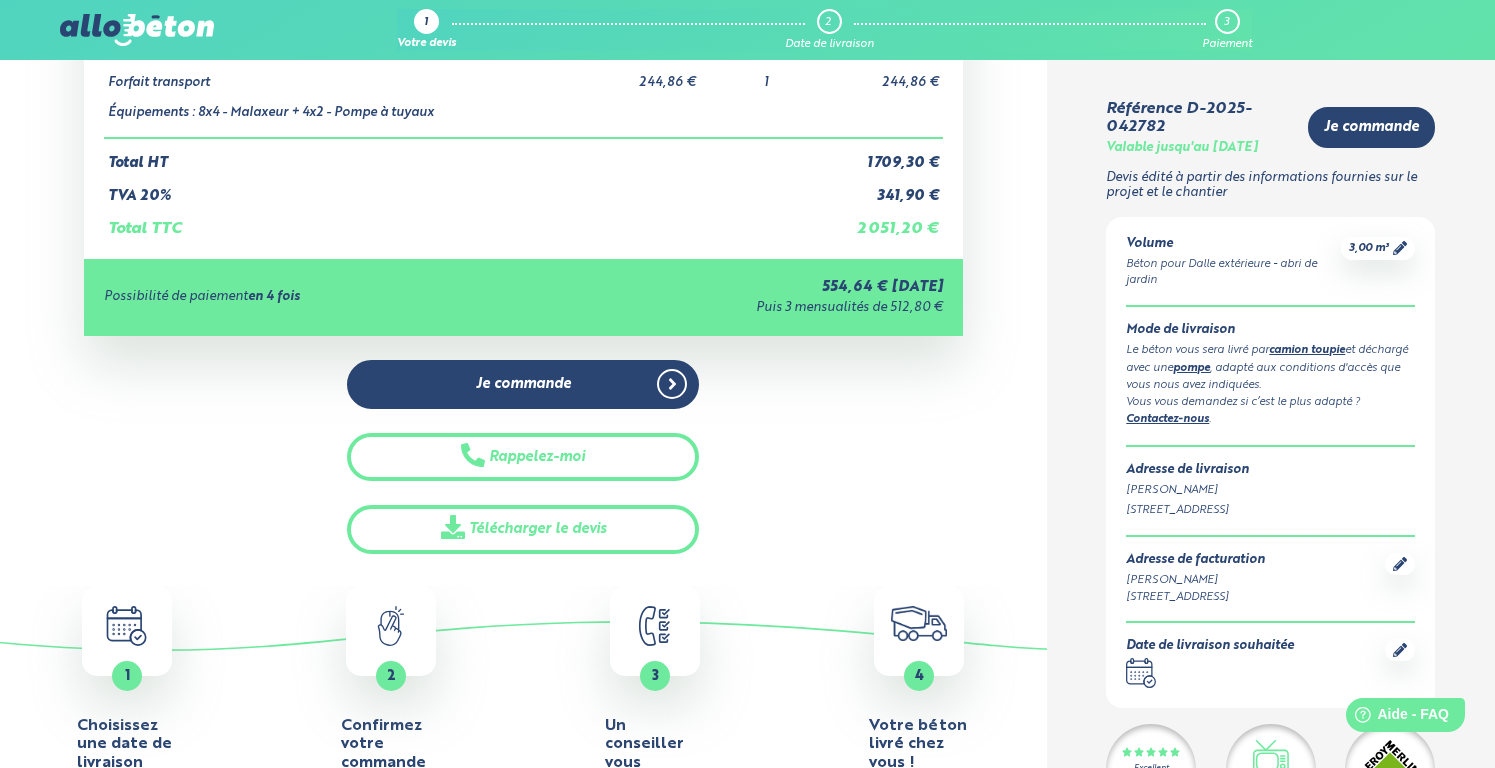 click 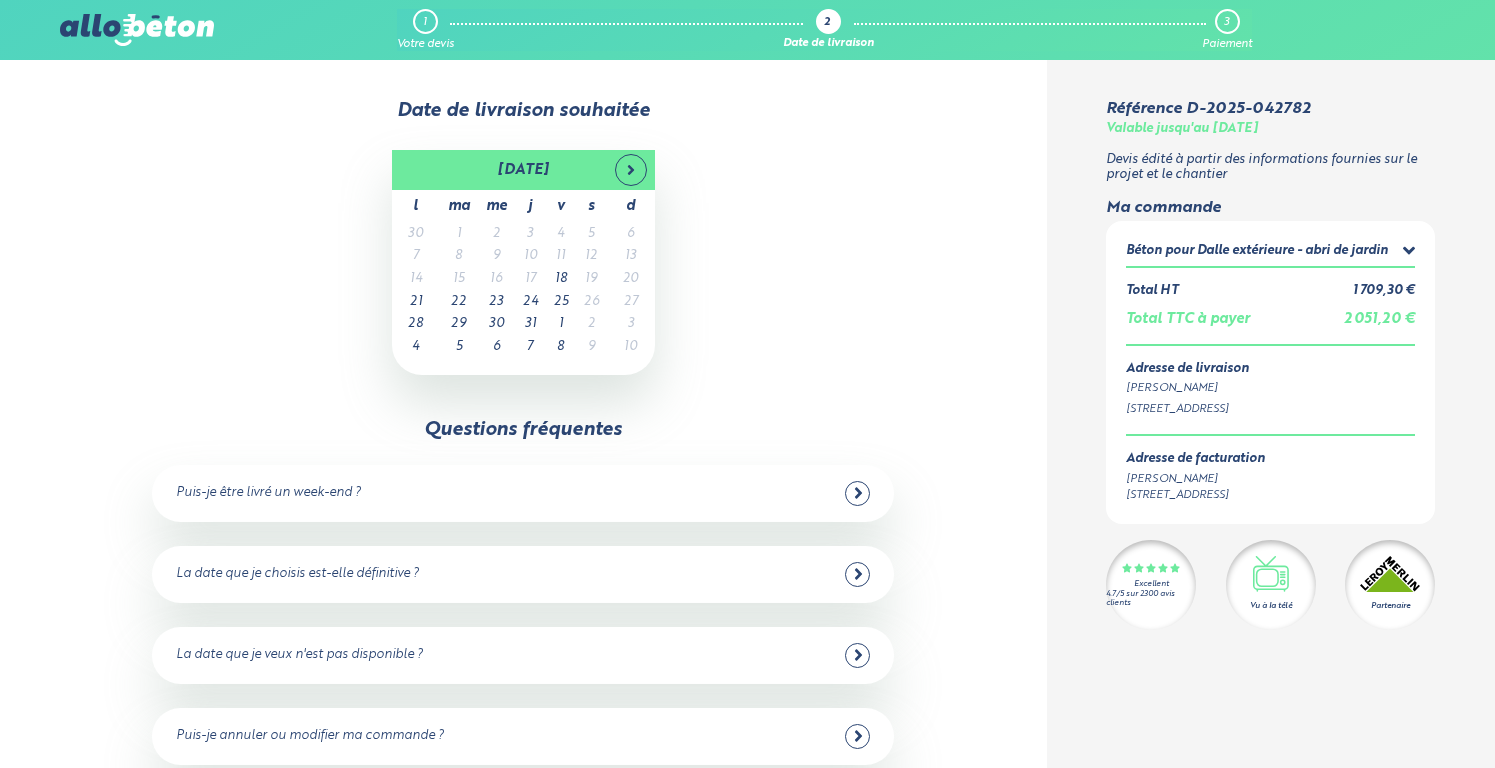 scroll, scrollTop: 0, scrollLeft: 0, axis: both 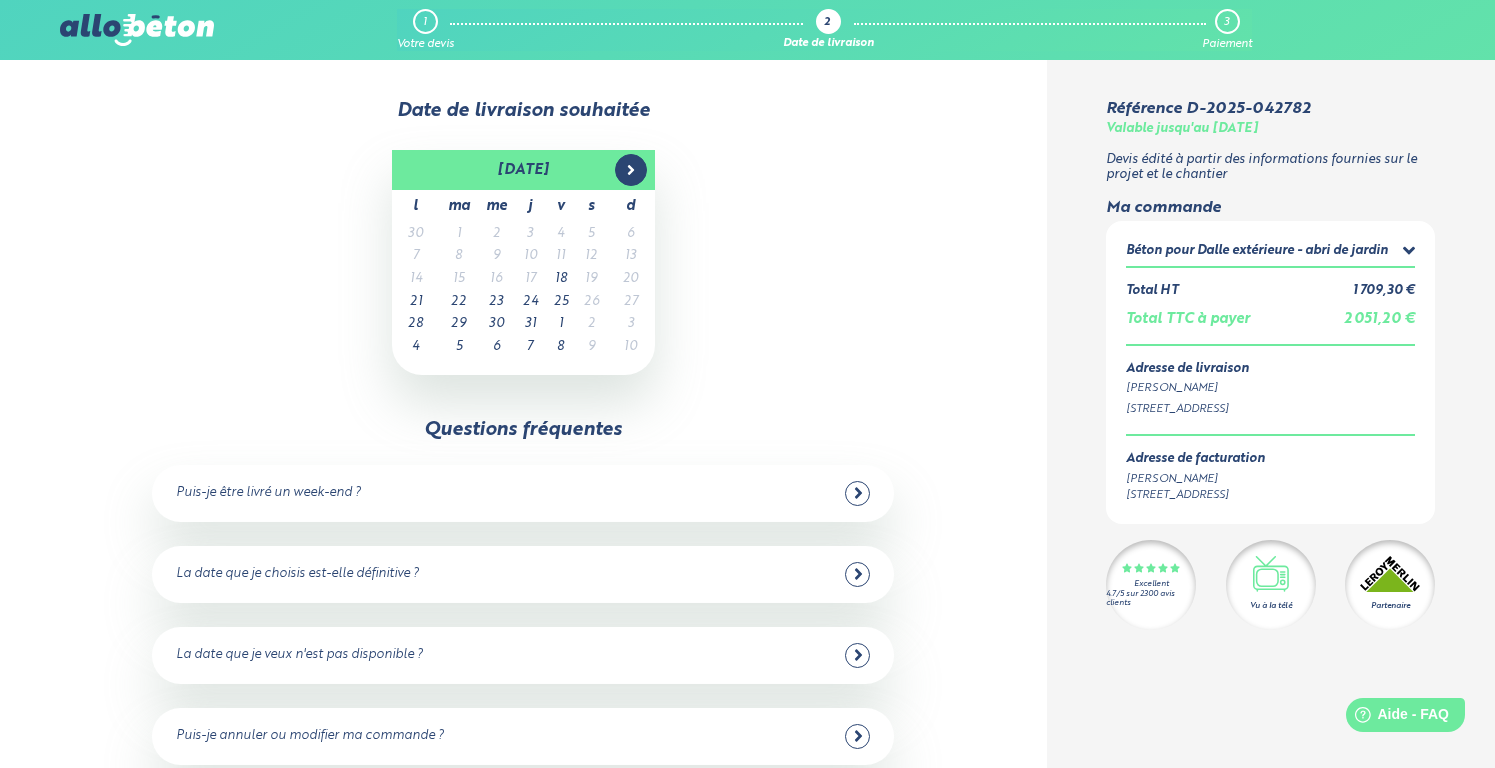 click 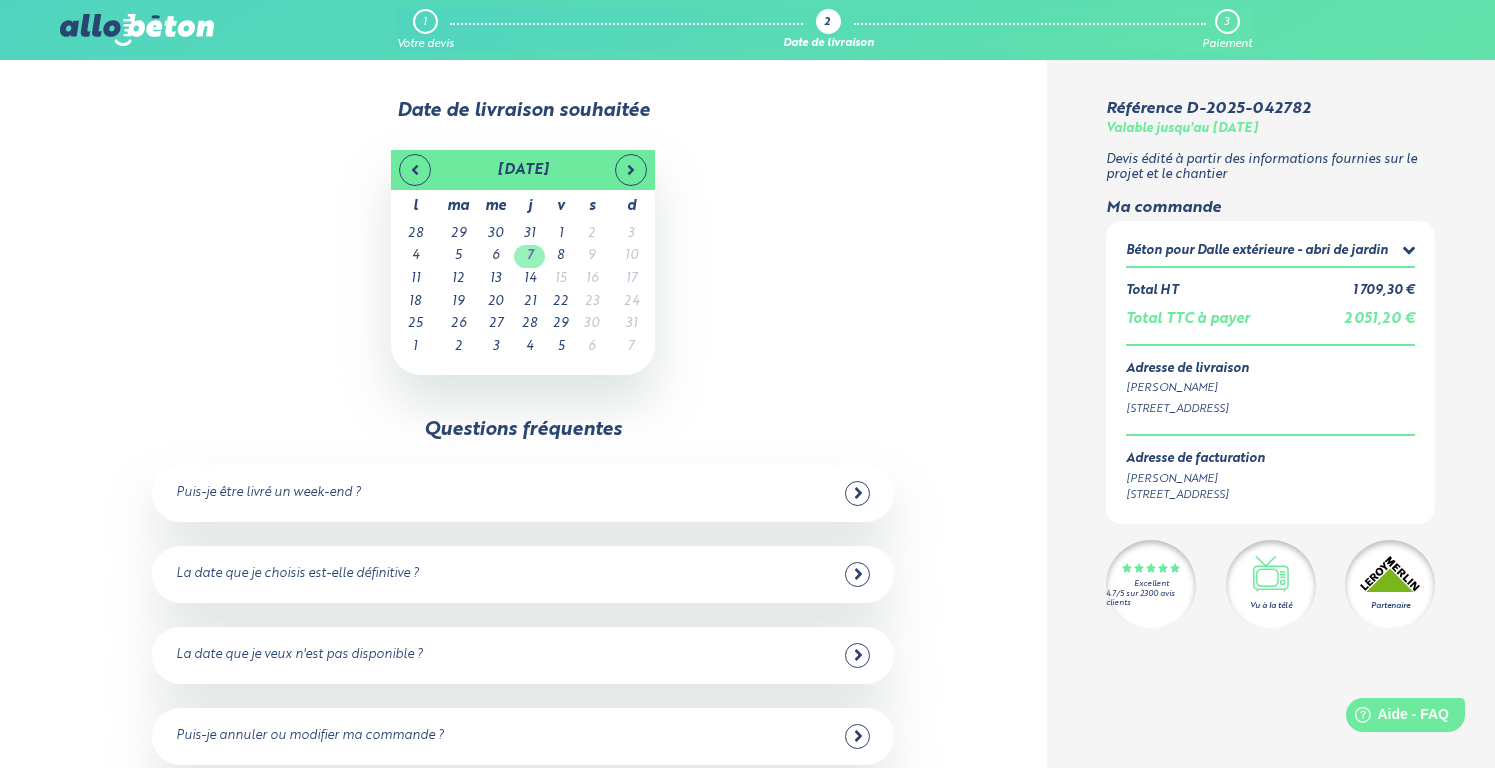 click on "7" at bounding box center [529, 256] 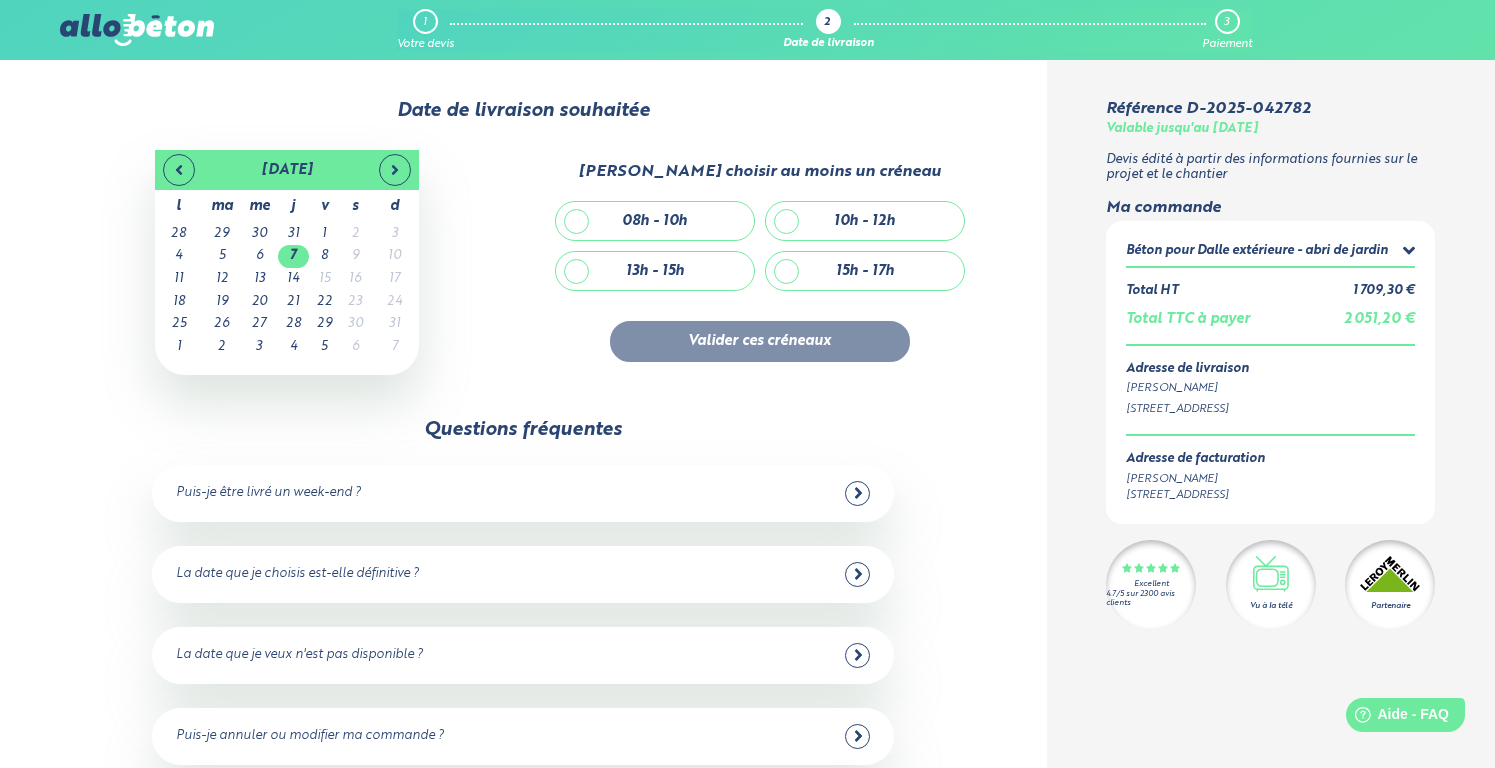click on "08h - 10h" at bounding box center (655, 221) 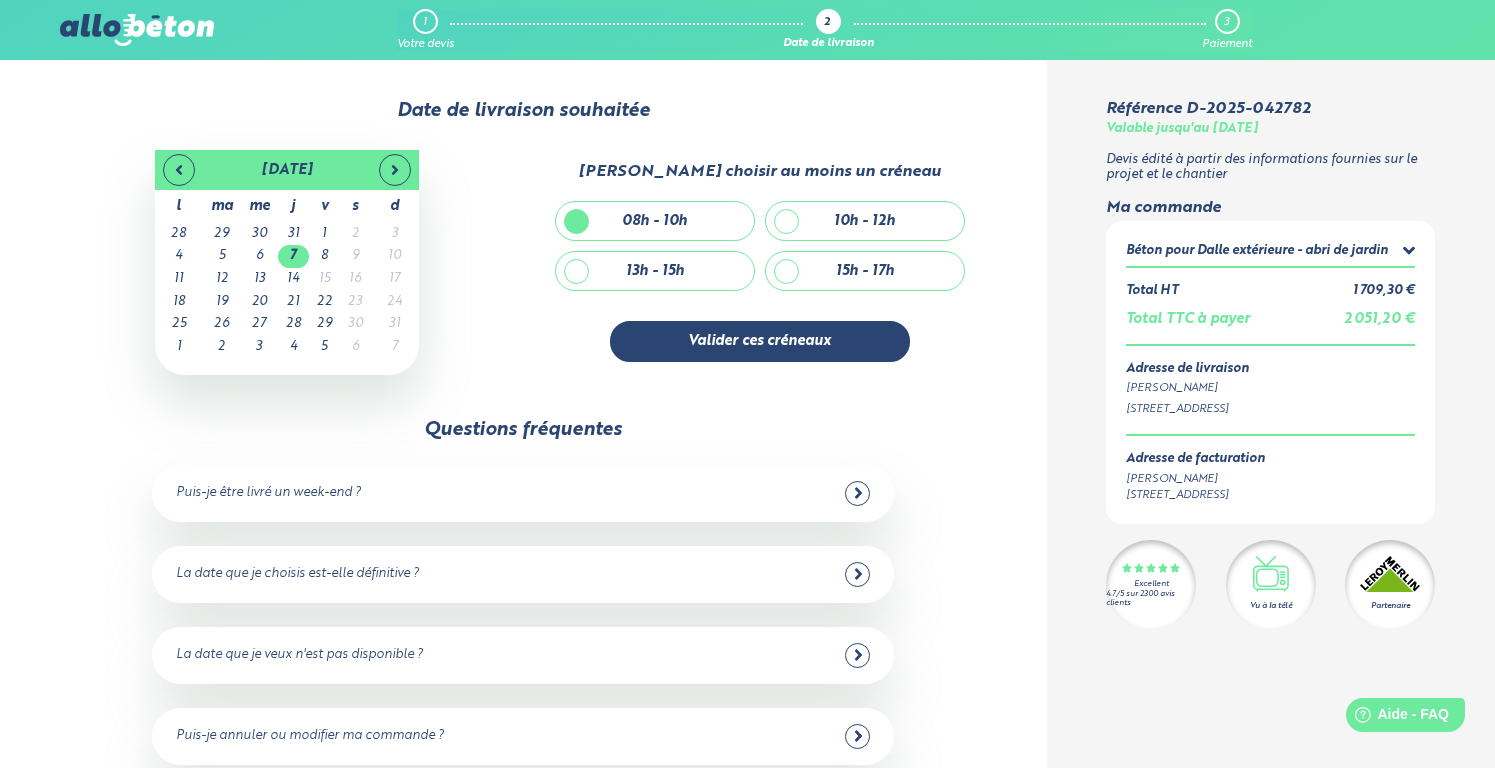 click on "10h - 12h" at bounding box center [865, 221] 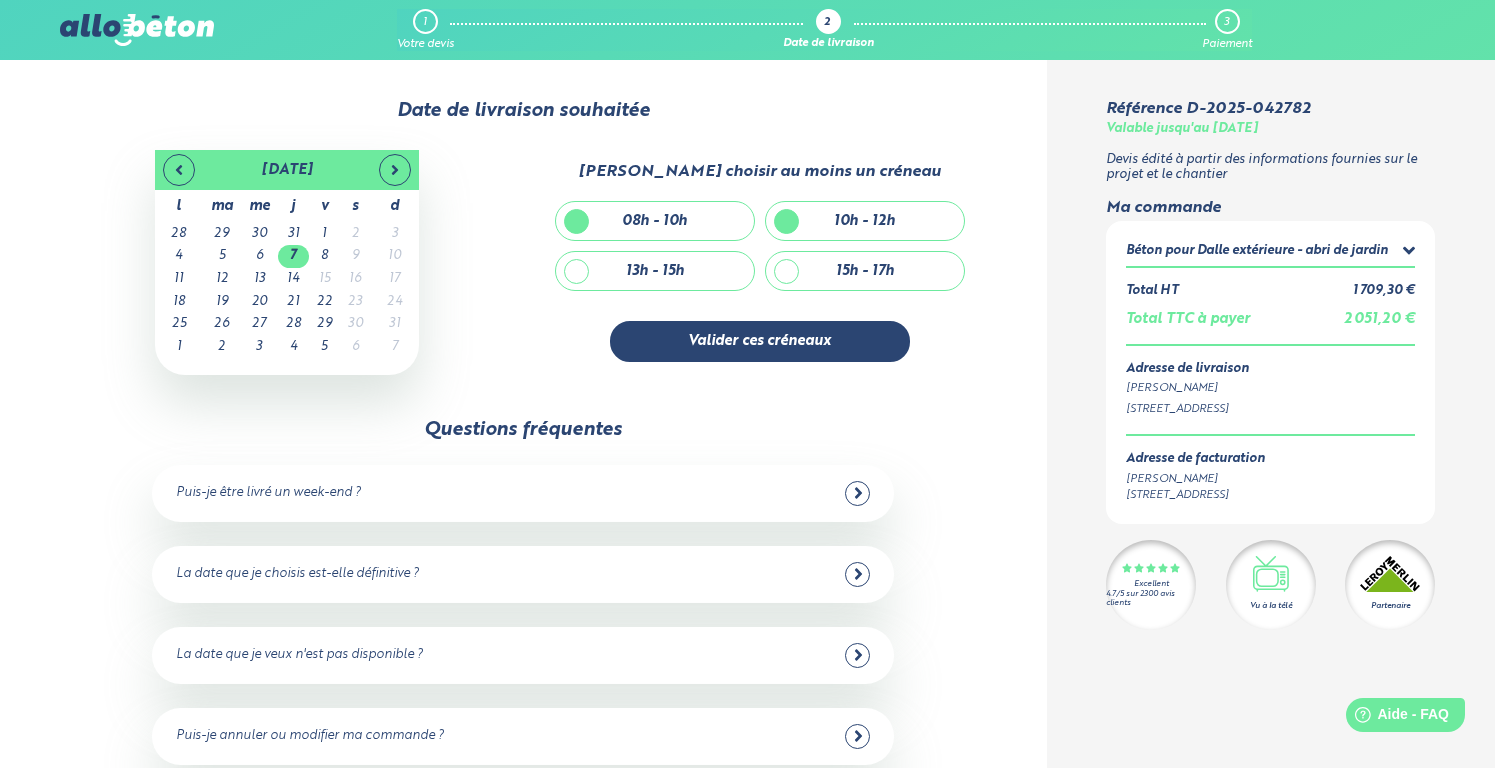 click on "08h - 10h" at bounding box center (655, 221) 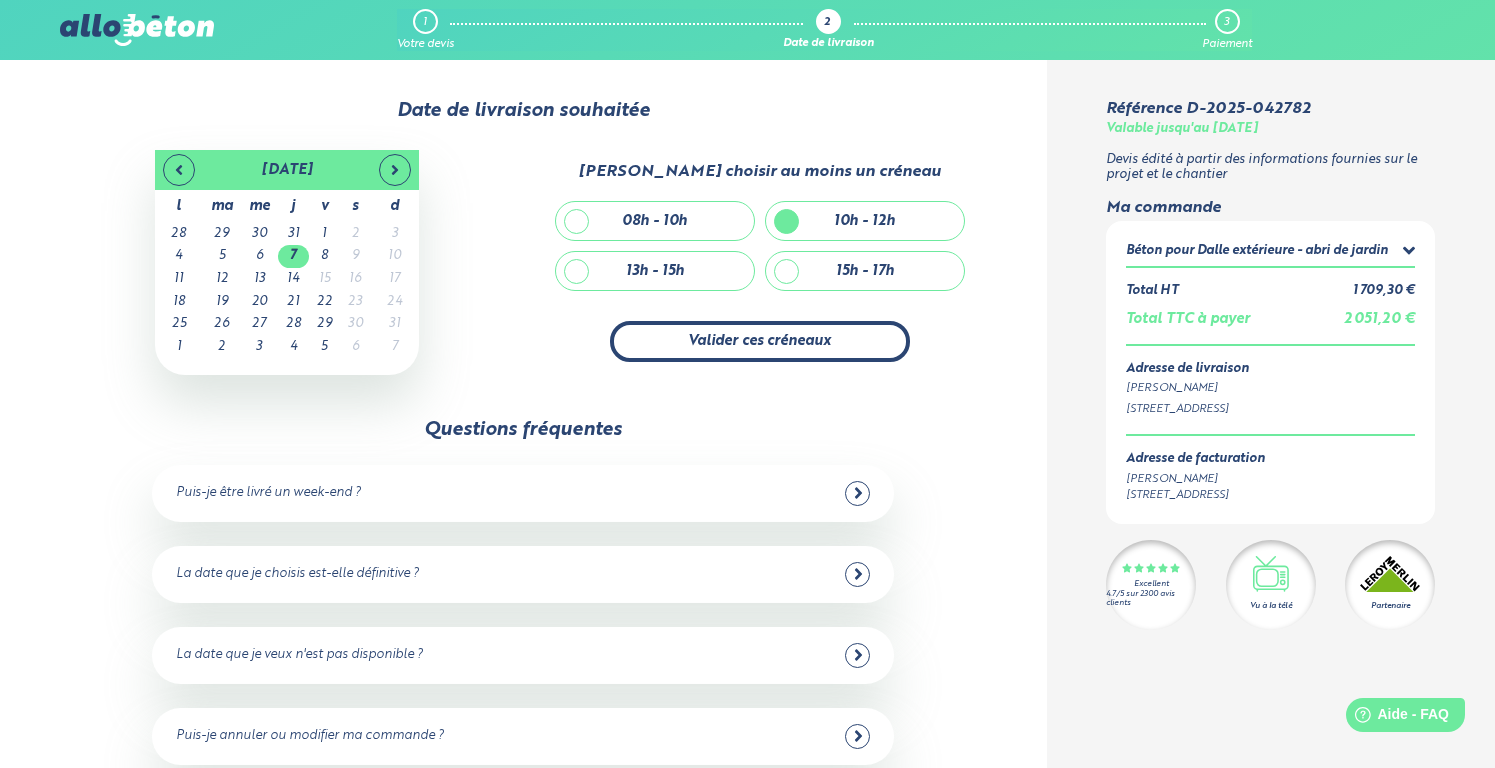 click on "Valider ces créneaux" at bounding box center (760, 341) 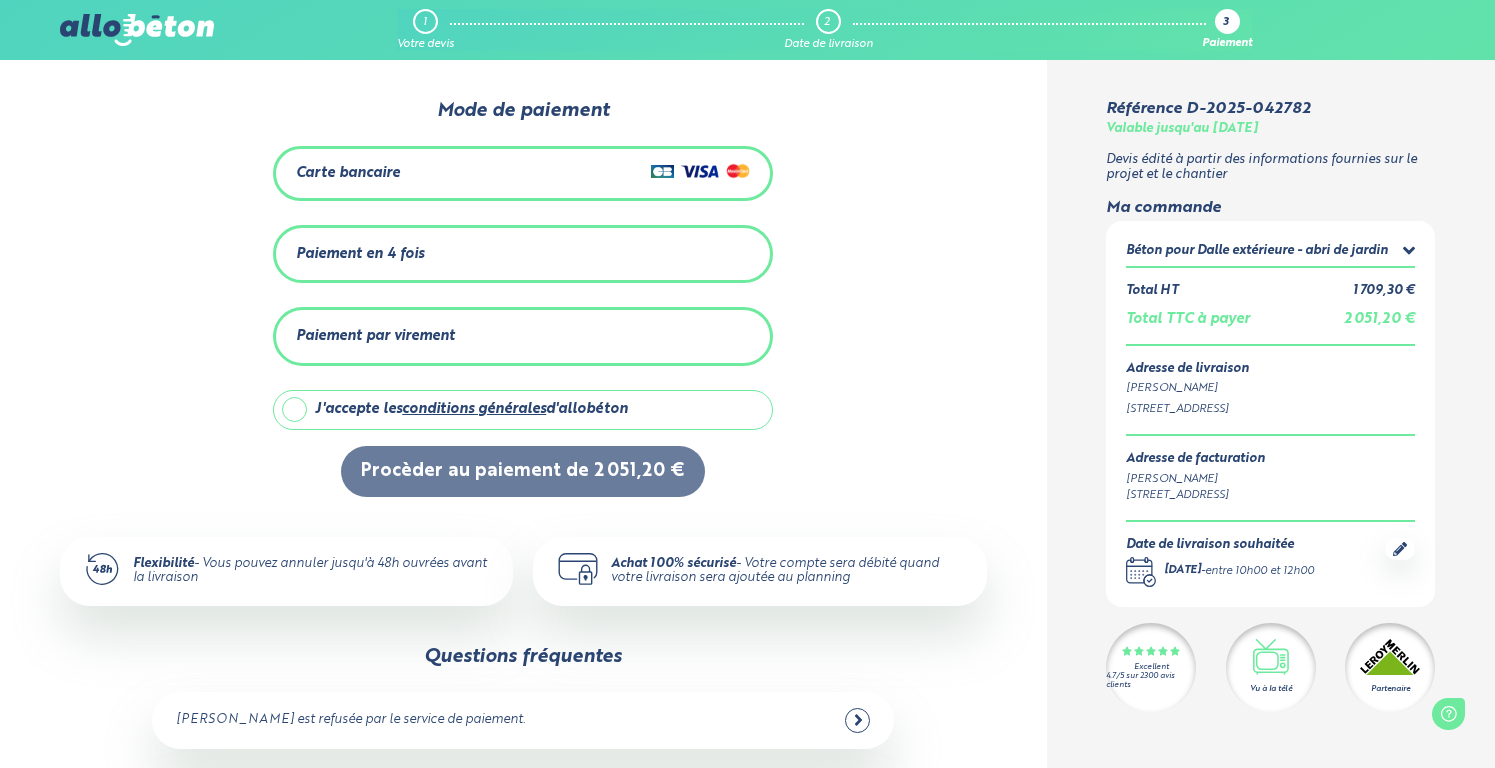 scroll, scrollTop: 0, scrollLeft: 0, axis: both 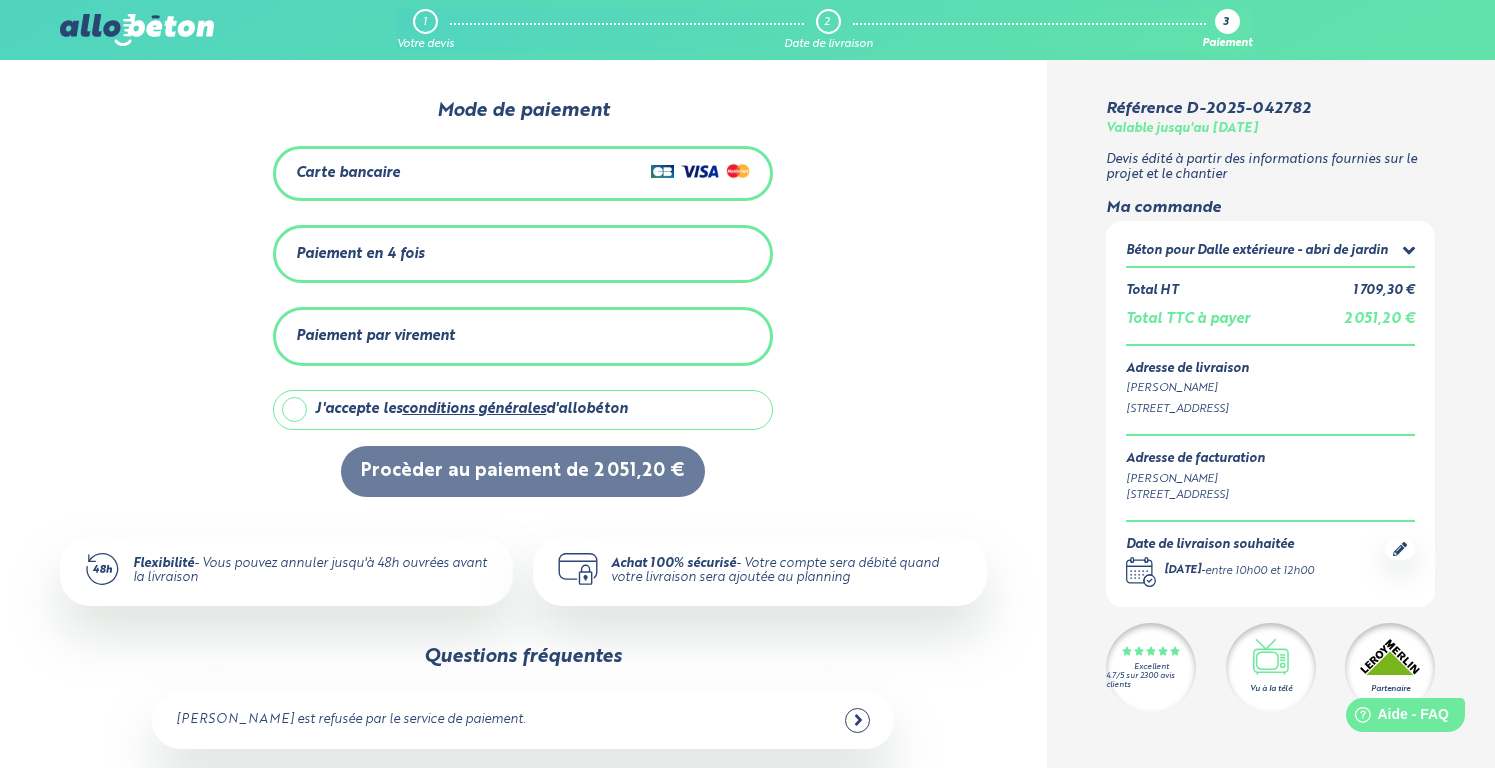 click on "Paiement par virement" at bounding box center [375, 336] 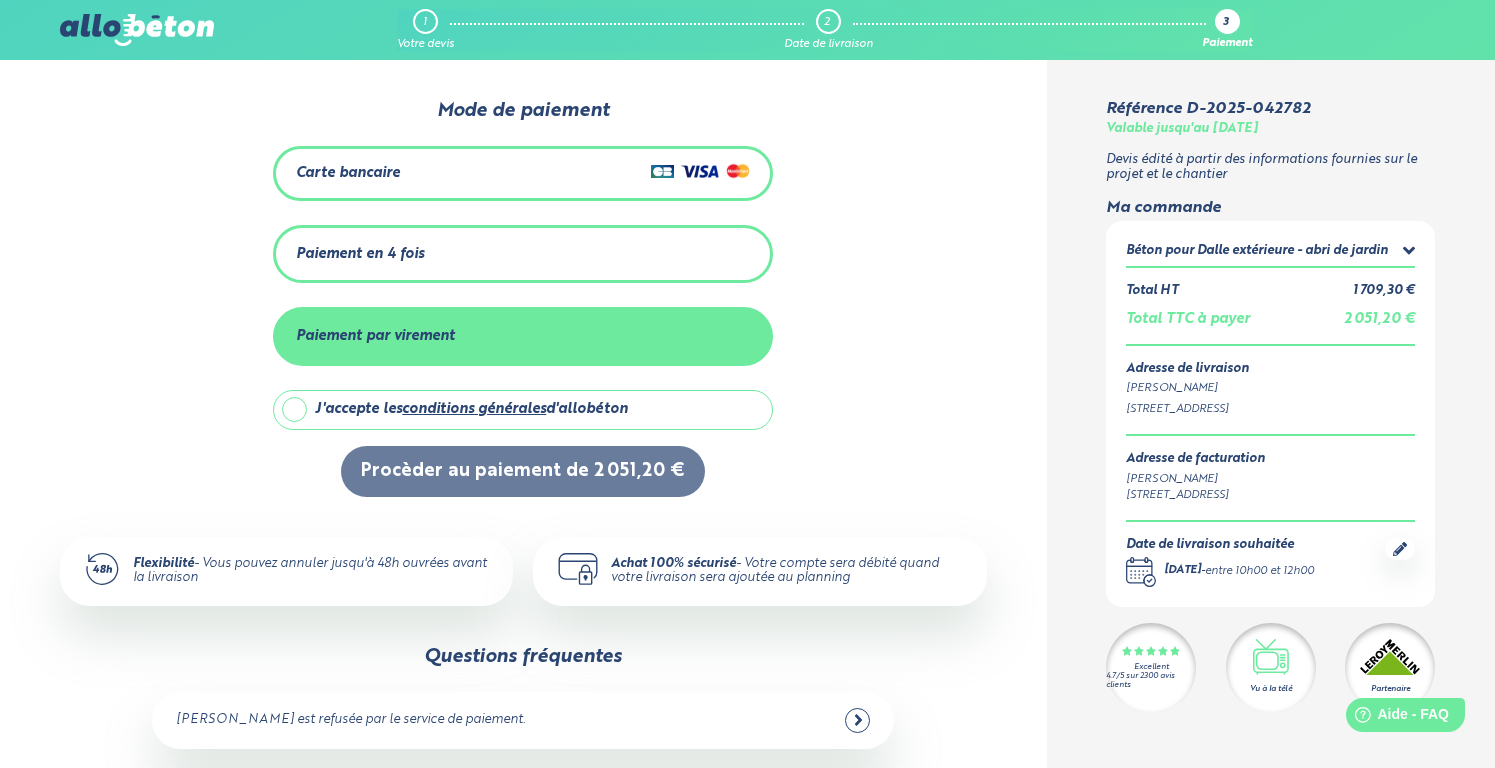 click on "Paiement par virement" at bounding box center (375, 336) 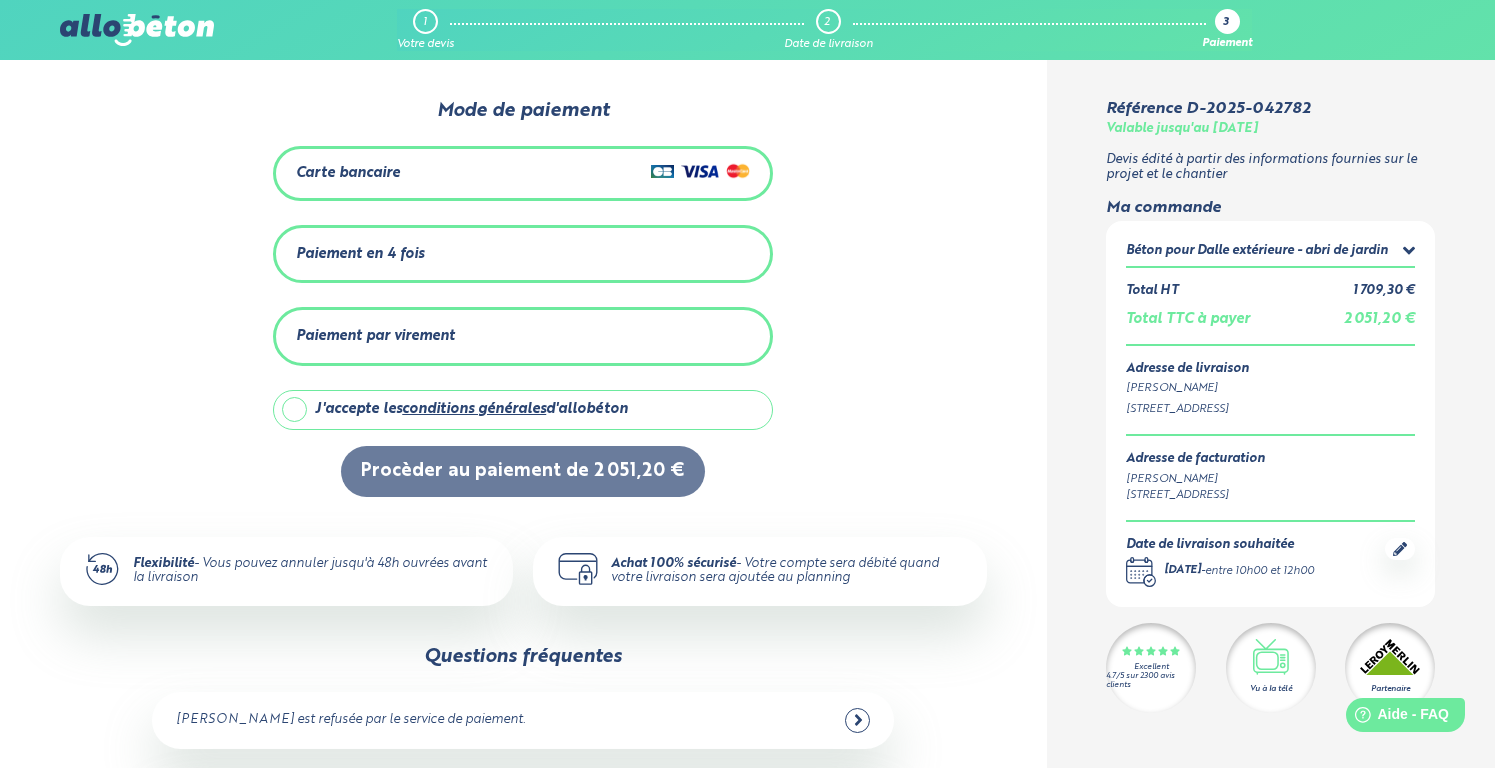 click on "Paiement par virement" at bounding box center [375, 336] 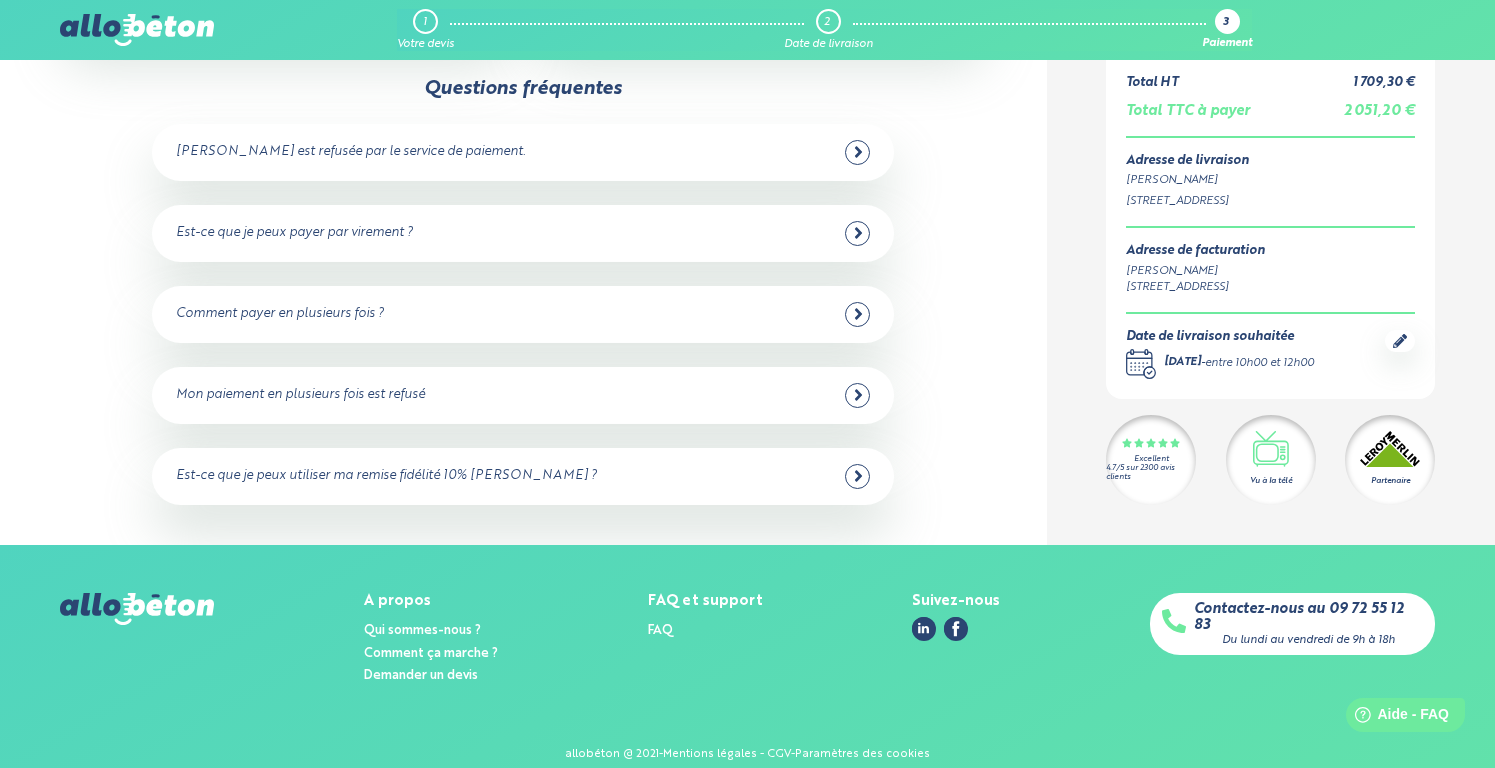scroll, scrollTop: 489, scrollLeft: 0, axis: vertical 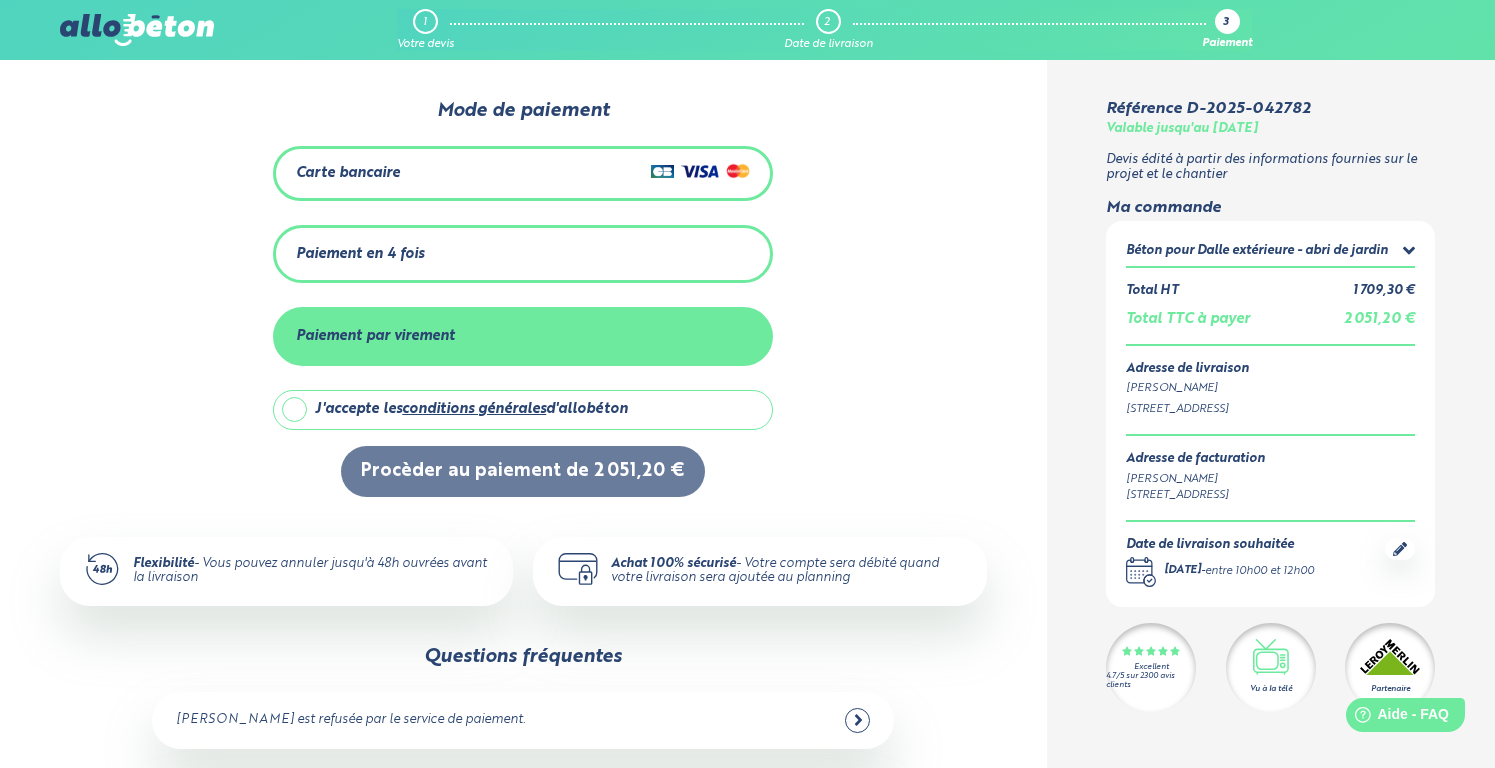 click on "J'accepte les  conditions générales  d'allobéton" at bounding box center [523, 410] 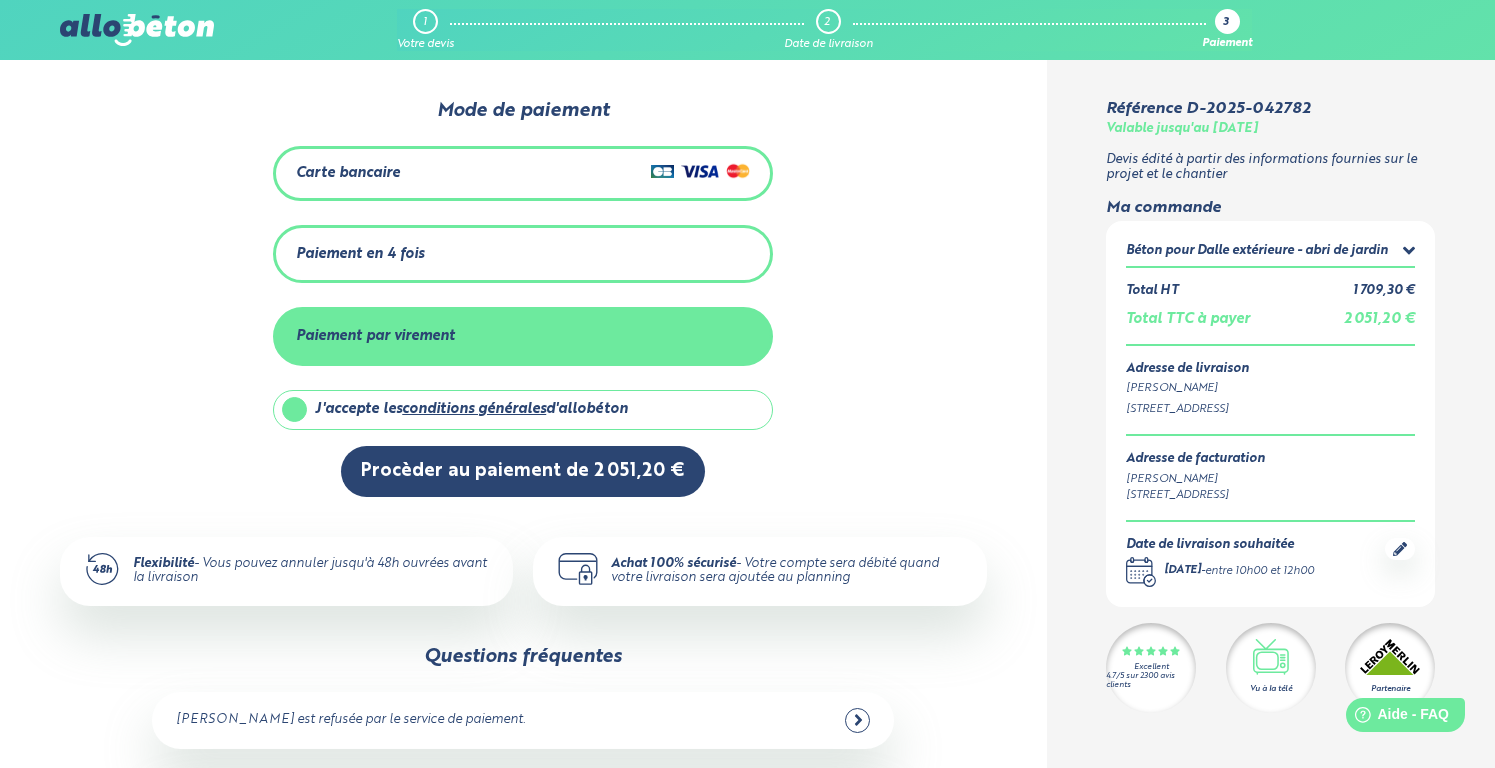 click on "Paiement en 4 fois" at bounding box center [523, 254] 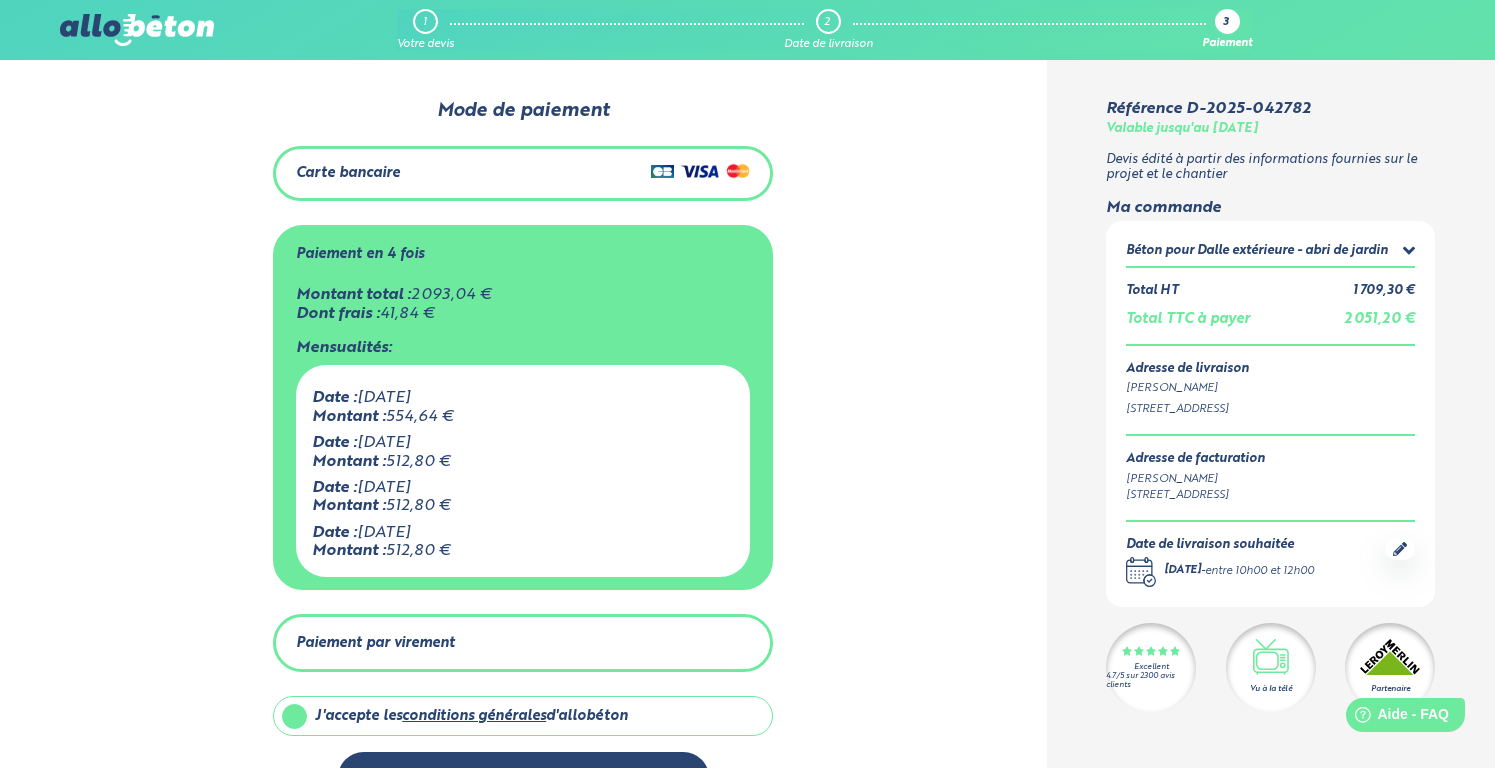 click on "Paiement par virement" at bounding box center (375, 643) 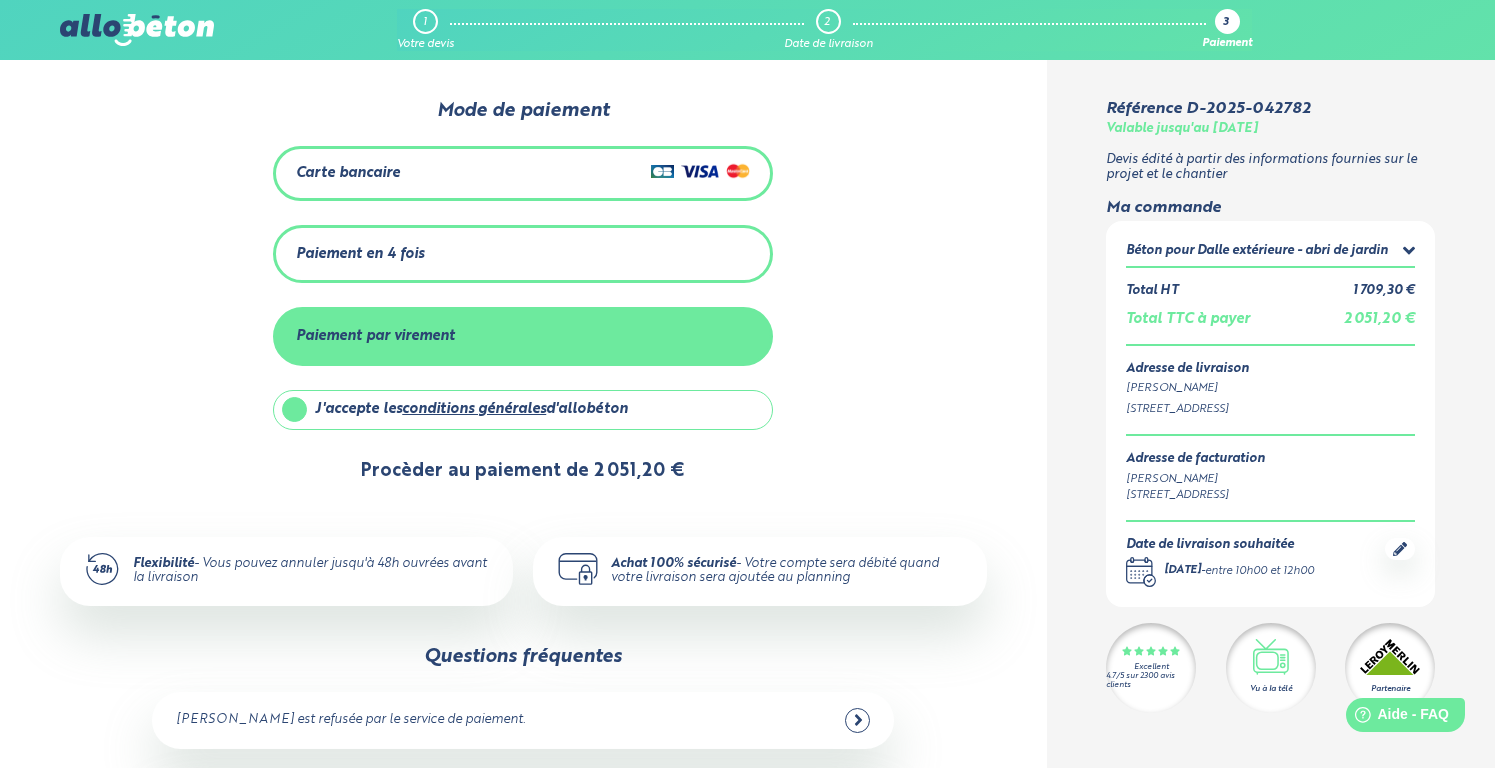 click on "Procèder au paiement de 2 051,20 €" at bounding box center (523, 471) 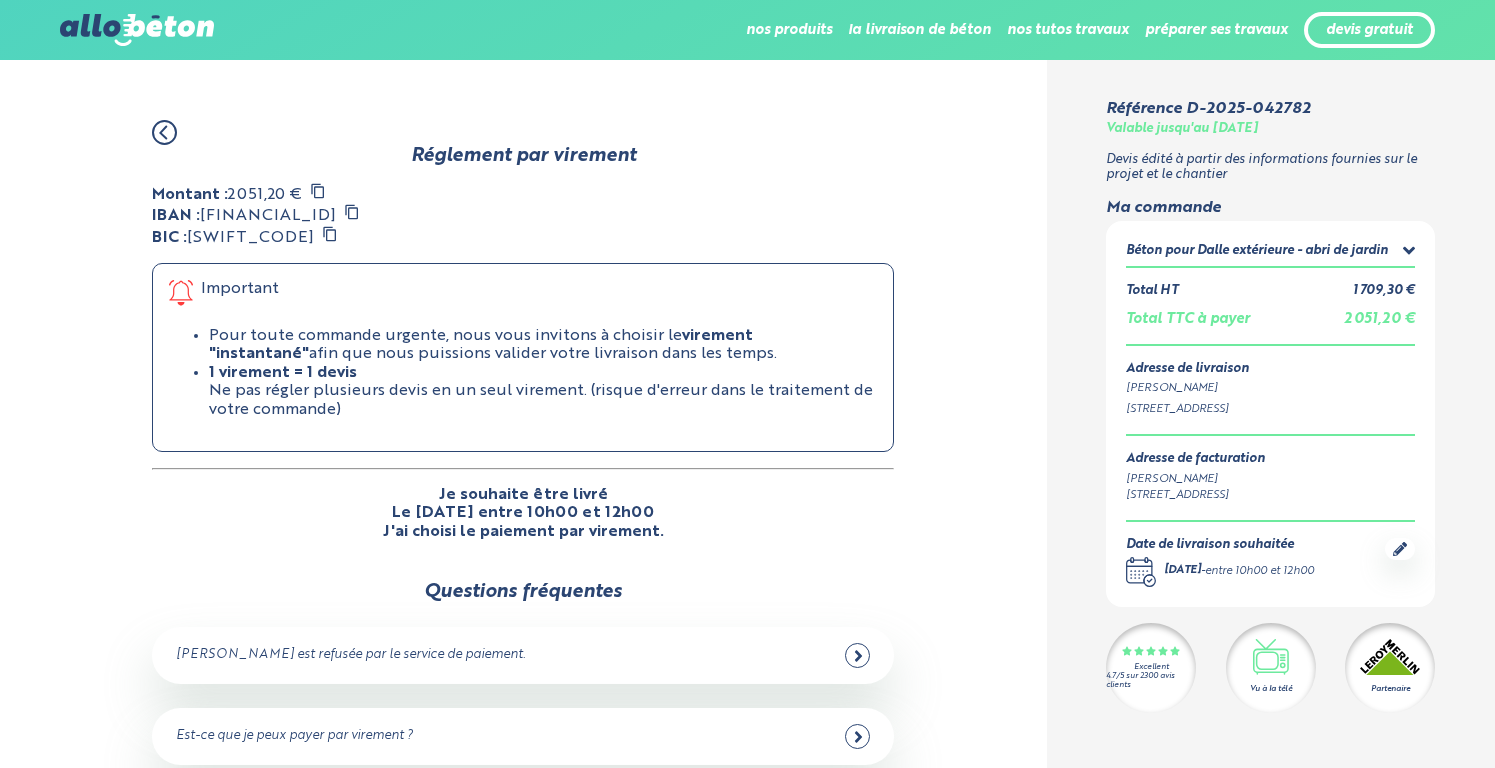 scroll, scrollTop: 0, scrollLeft: 0, axis: both 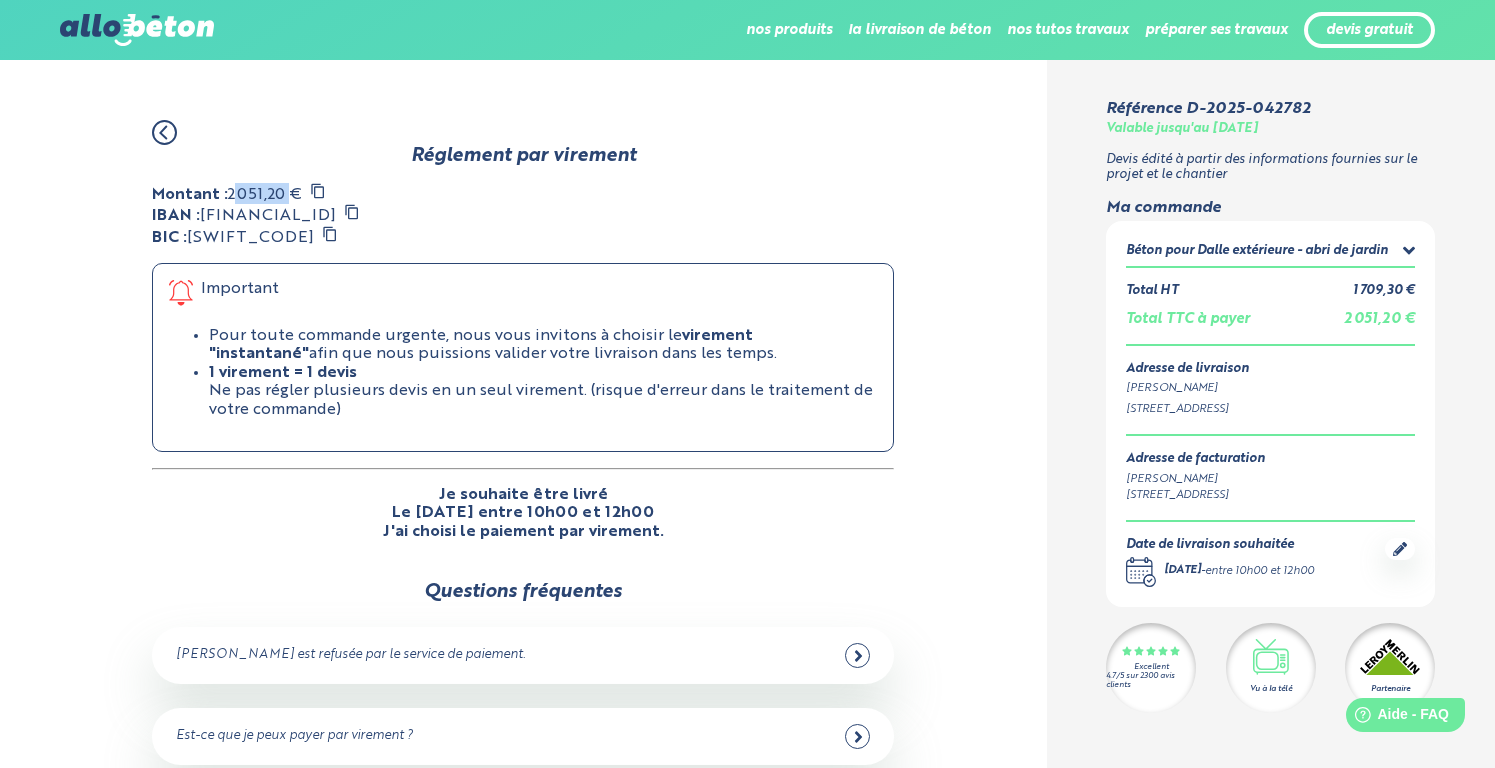 drag, startPoint x: 229, startPoint y: 190, endPoint x: 287, endPoint y: 192, distance: 58.034473 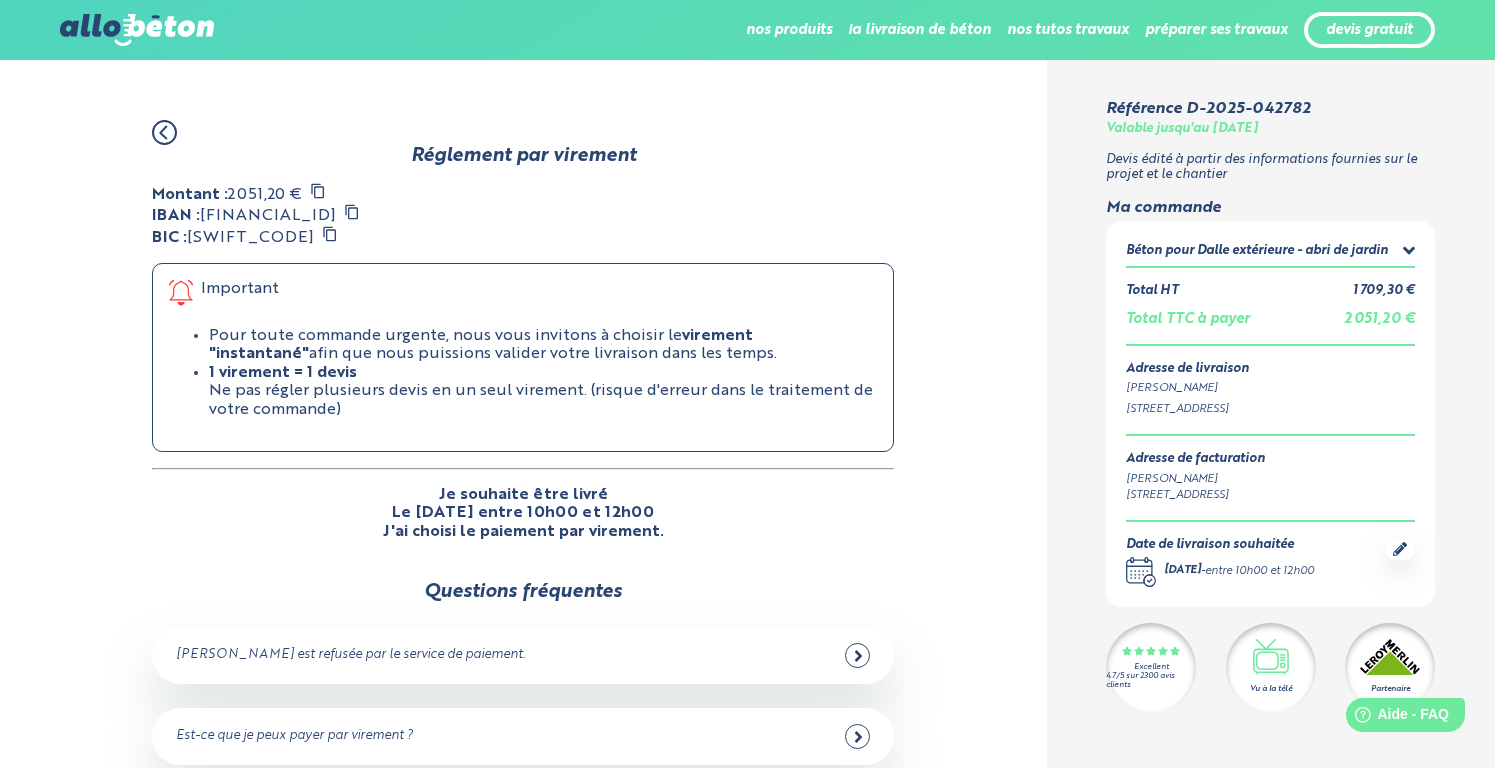 drag, startPoint x: 450, startPoint y: 217, endPoint x: 668, endPoint y: 171, distance: 222.80035 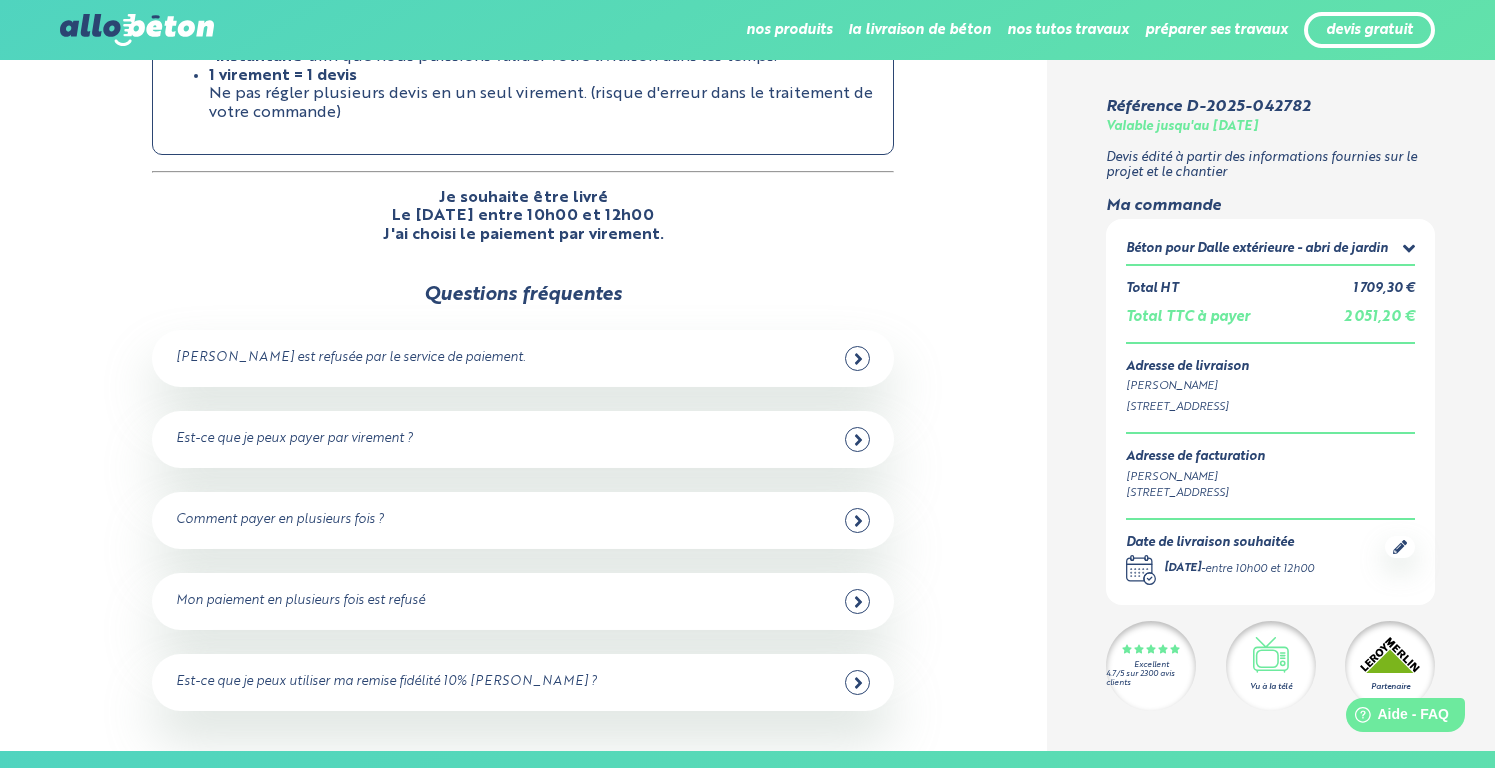 scroll, scrollTop: 0, scrollLeft: 0, axis: both 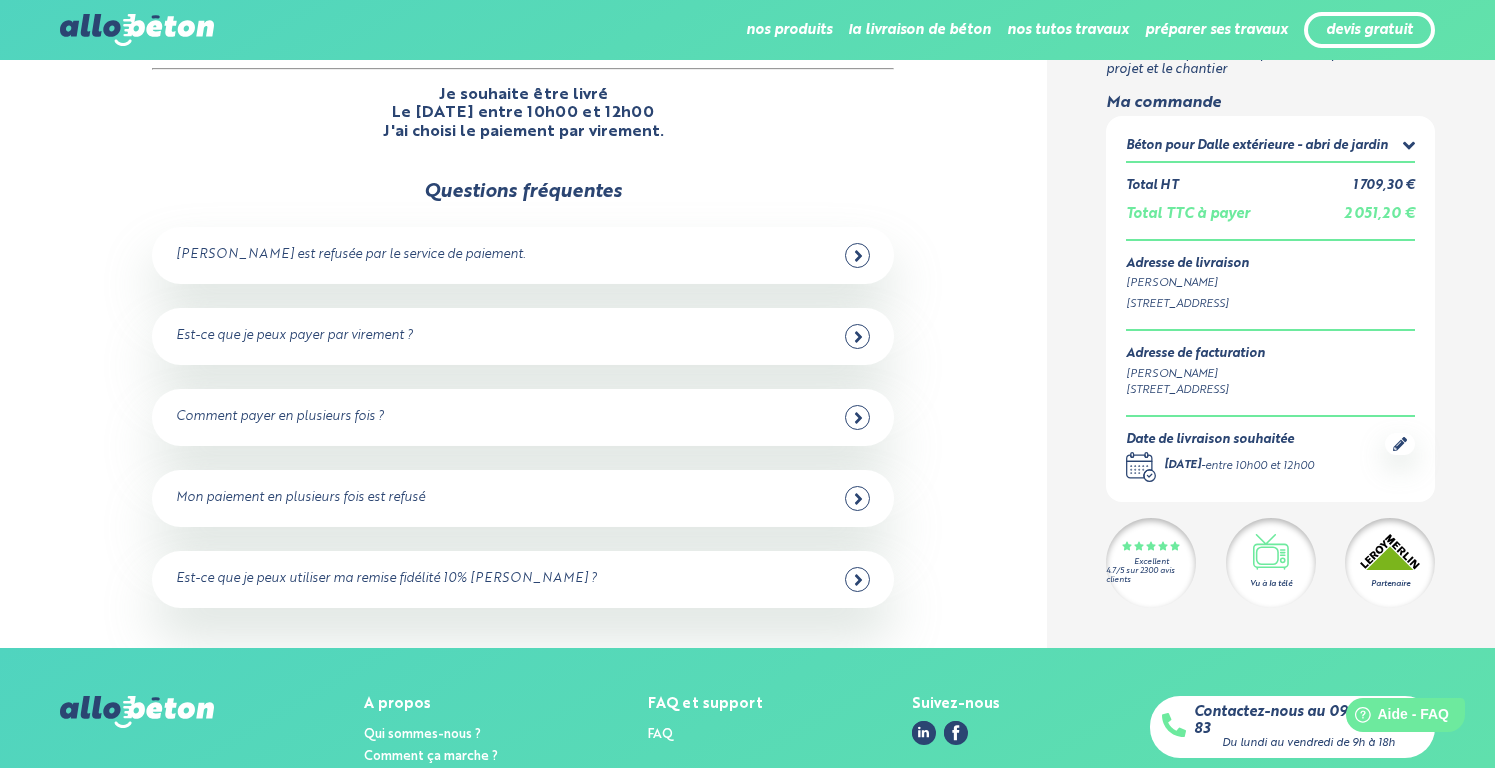 click on "Est-ce que je peux utiliser ma remise fidélité 10% Leroy Merlin ?
Non car allobéton est une société indépendante de Leroy Merlin. En revanche, vous pouvez l'activer en magasin pour l'achat des outils et matériaux nécessaires (coffrages, polyane, ...)." at bounding box center [523, 579] 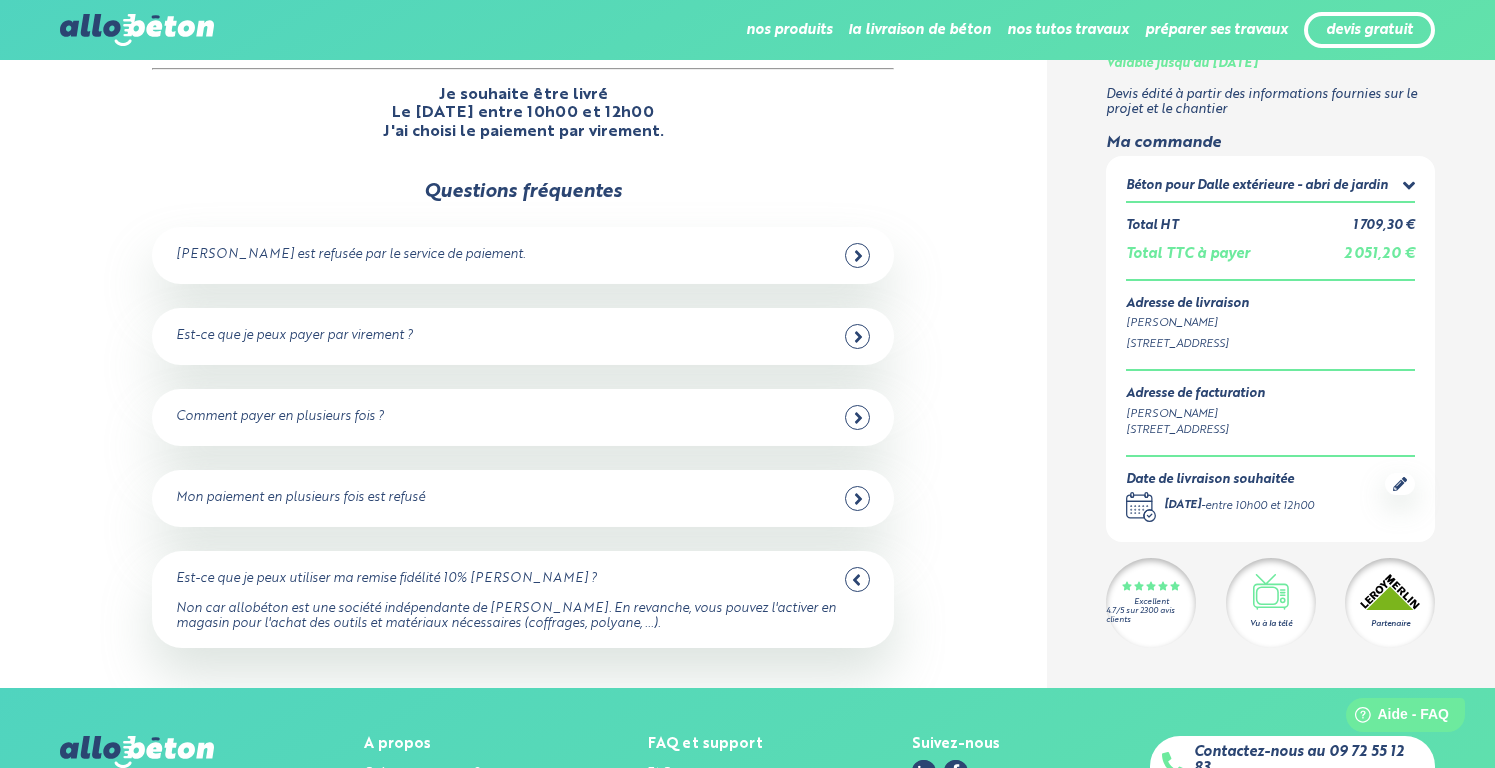 click 